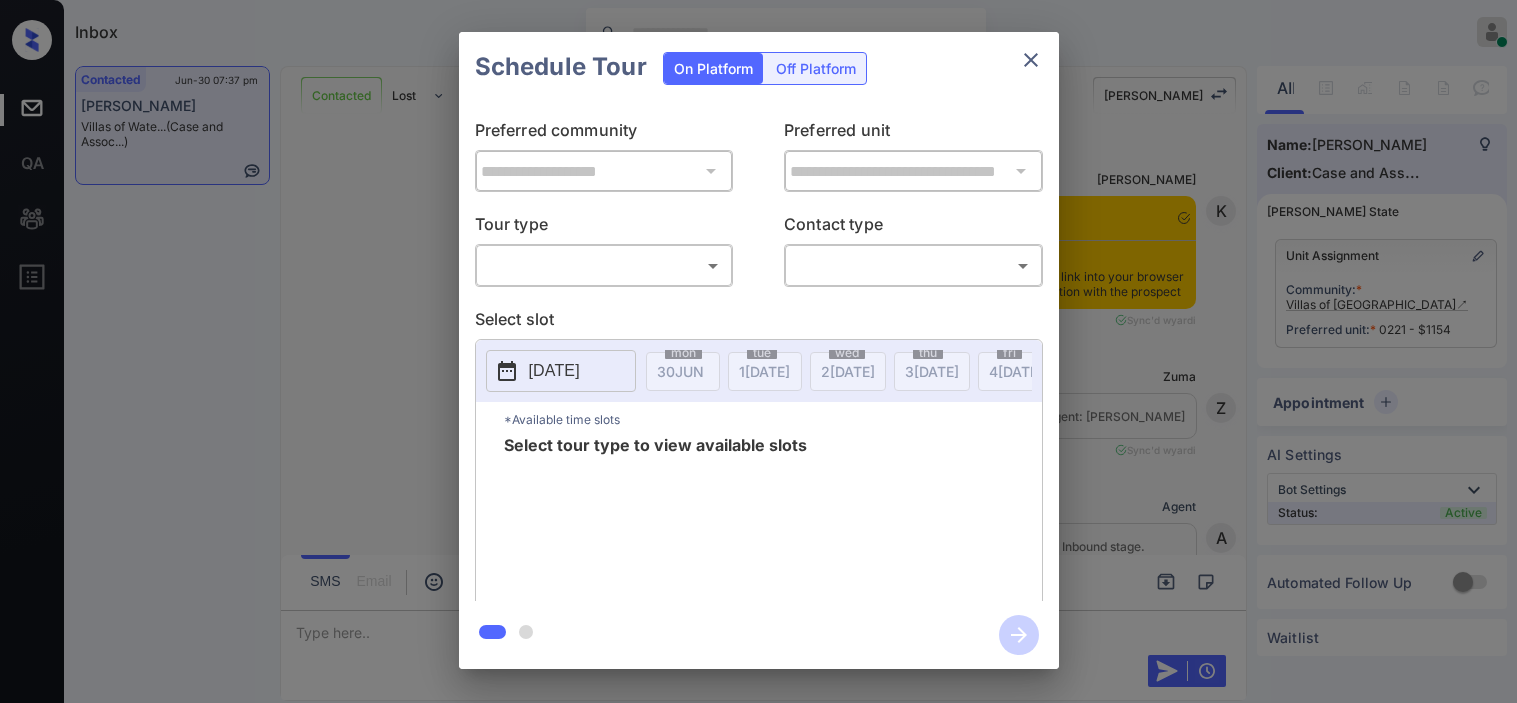 scroll, scrollTop: 0, scrollLeft: 0, axis: both 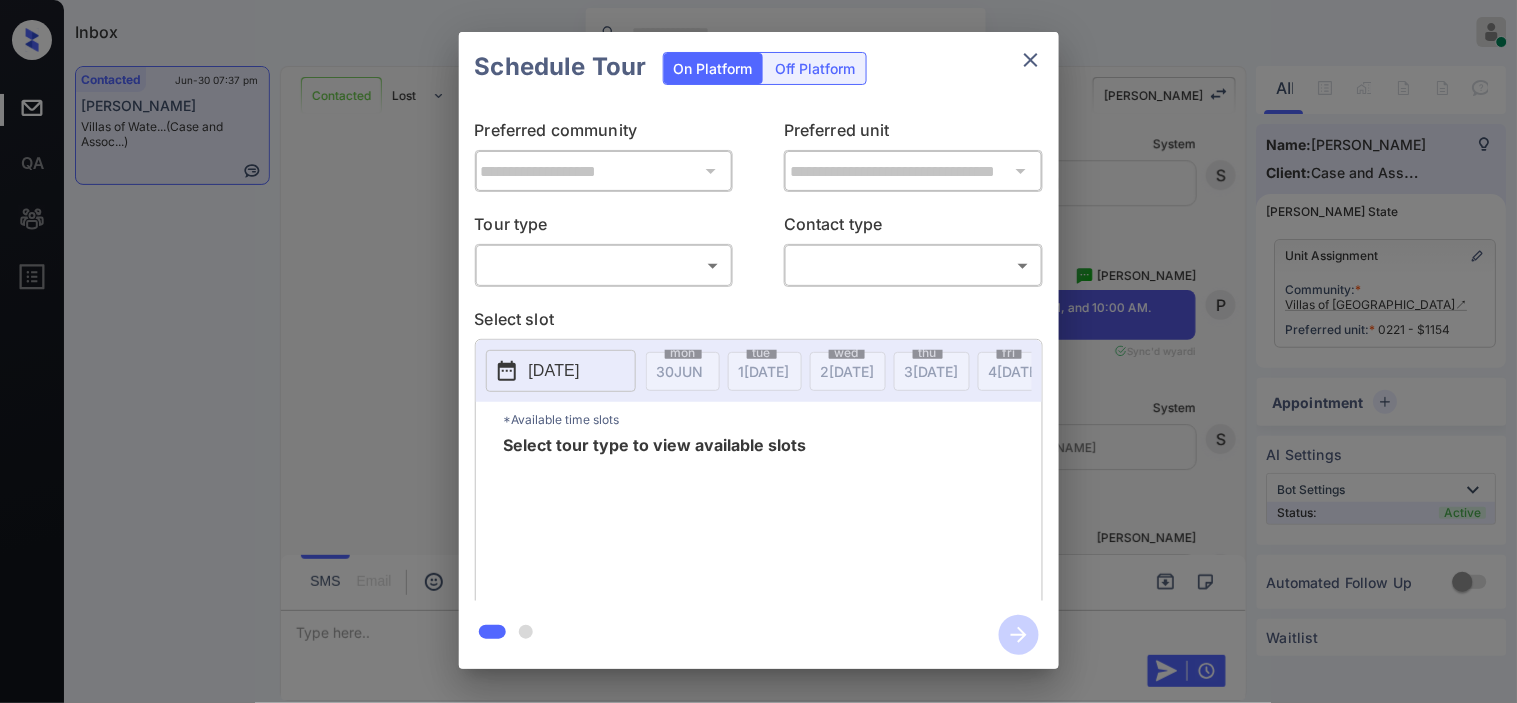 click on "Inbox Kristine Capara Online Set yourself   offline Set yourself   on break Profile Switch to  dark  mode Sign out Contacted Jun-30 07:37 pm   Jenna Fritz Villas of Wate...  (Case and Assoc...) Contacted Lost Lead Sentiment: Angry Upon sliding the acknowledgement:  Lead will move to lost stage. * ​ SMS and call option will be set to opt out. AFM will be turned off for the lead. Kelsey New Message Kelsey Notes Note: https://conversation.getzuma.com/6860567a019e5564522b9bb9 - Paste this link into your browser to view Kelsey’s conversation with the prospect Jun 28, 2025 01:54 pm  Sync'd w  yardi K New Message Zuma Lead transferred to leasing agent: kelsey Jun 28, 2025 01:54 pm  Sync'd w  yardi Z New Message Agent Lead created via leadPoller in Inbound stage. Jun 28, 2025 01:54 pm A New Message Agent AFM Request sent to Kelsey. Jun 28, 2025 01:54 pm A New Message Agent Notes Note: Jun 28, 2025 01:54 pm A New Message Kelsey Jun 28, 2025 01:54 pm   | TemplateAFMSms  Sync'd w  yardi K New Message Kelsey K   J S" at bounding box center [758, 351] 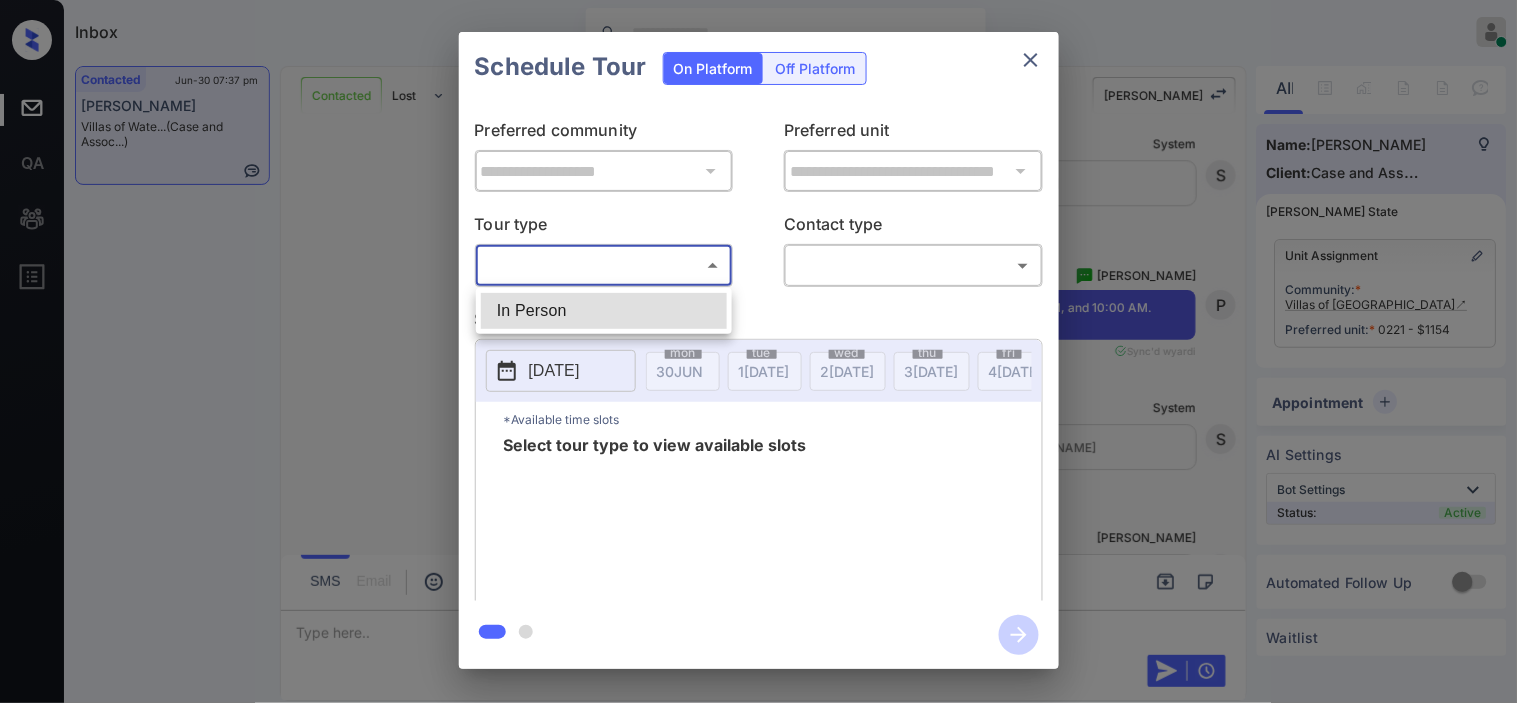 click on "In Person" at bounding box center (604, 311) 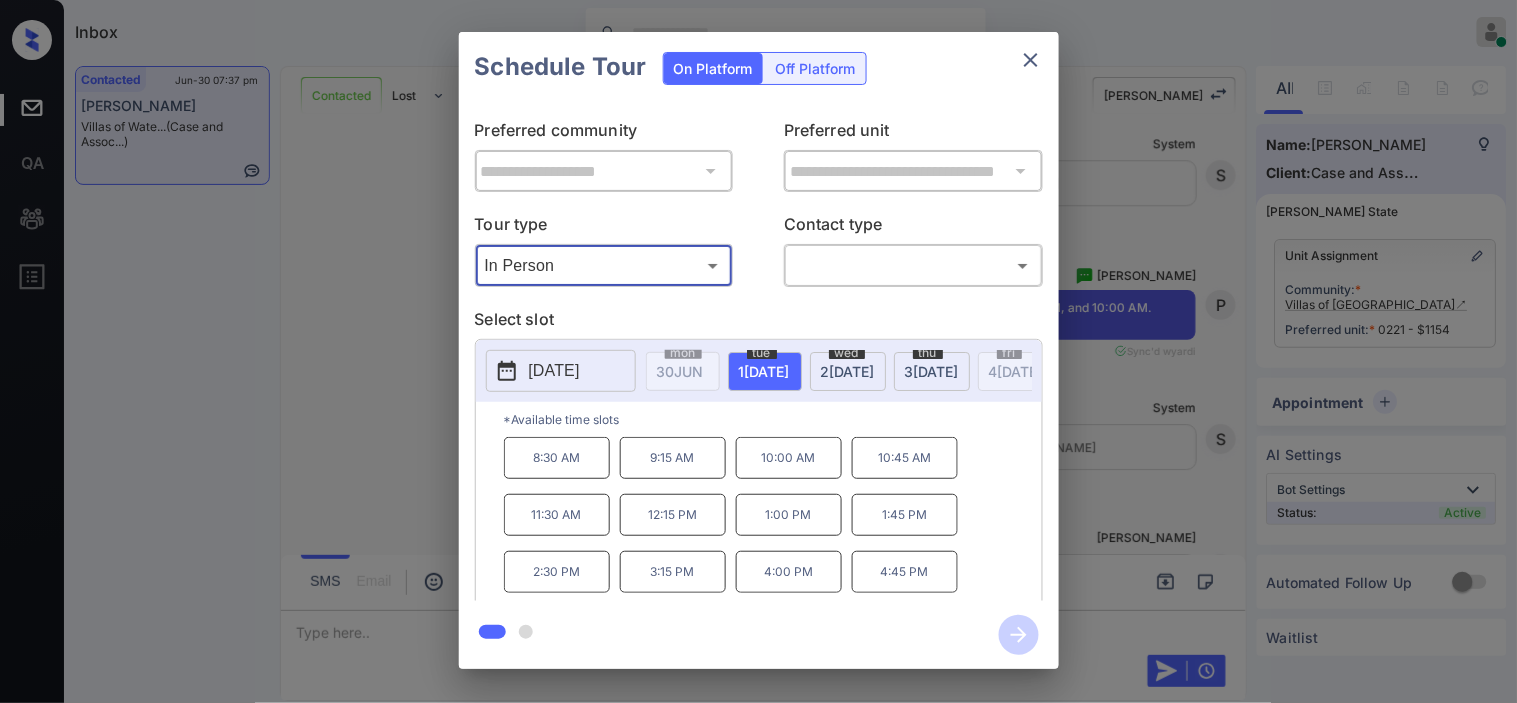 click on "2025-07-01" at bounding box center [554, 371] 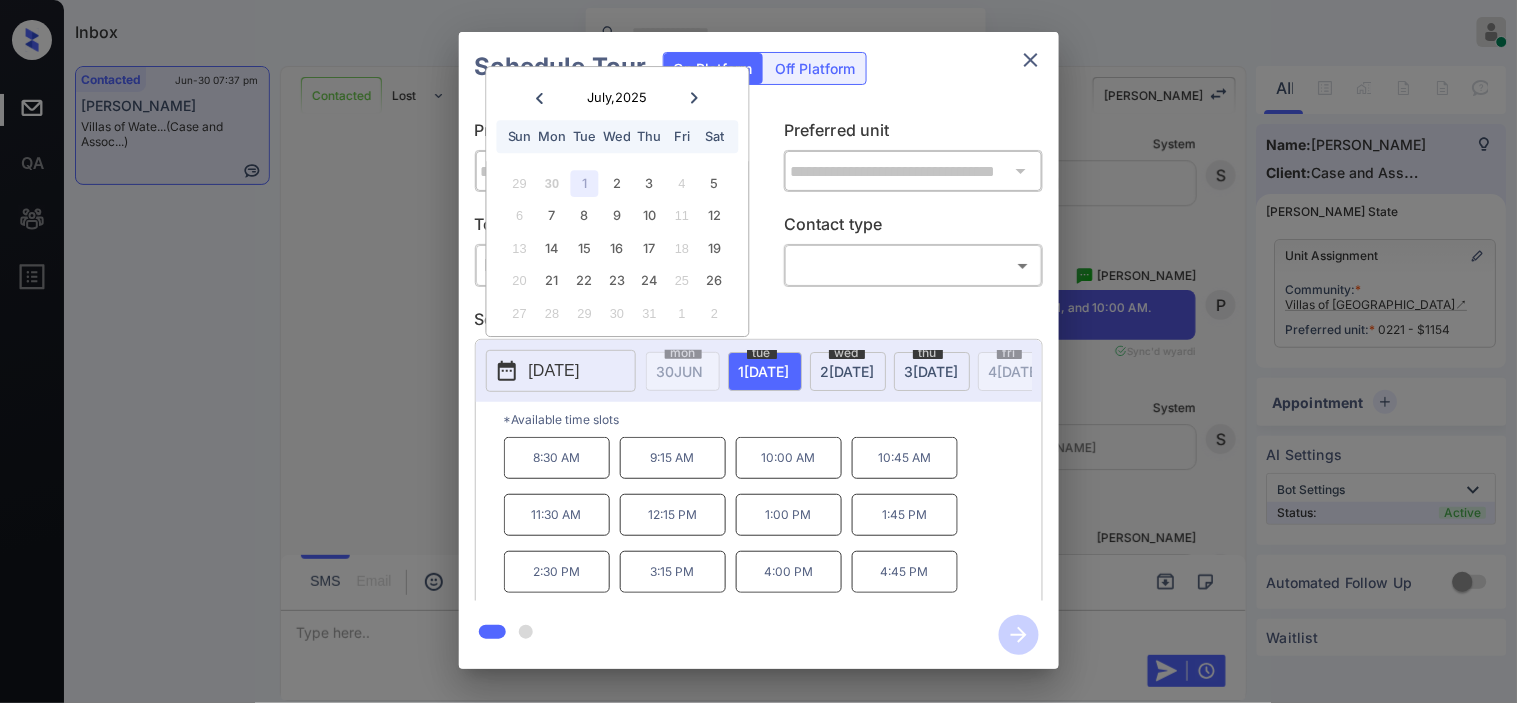click on "**********" at bounding box center (758, 350) 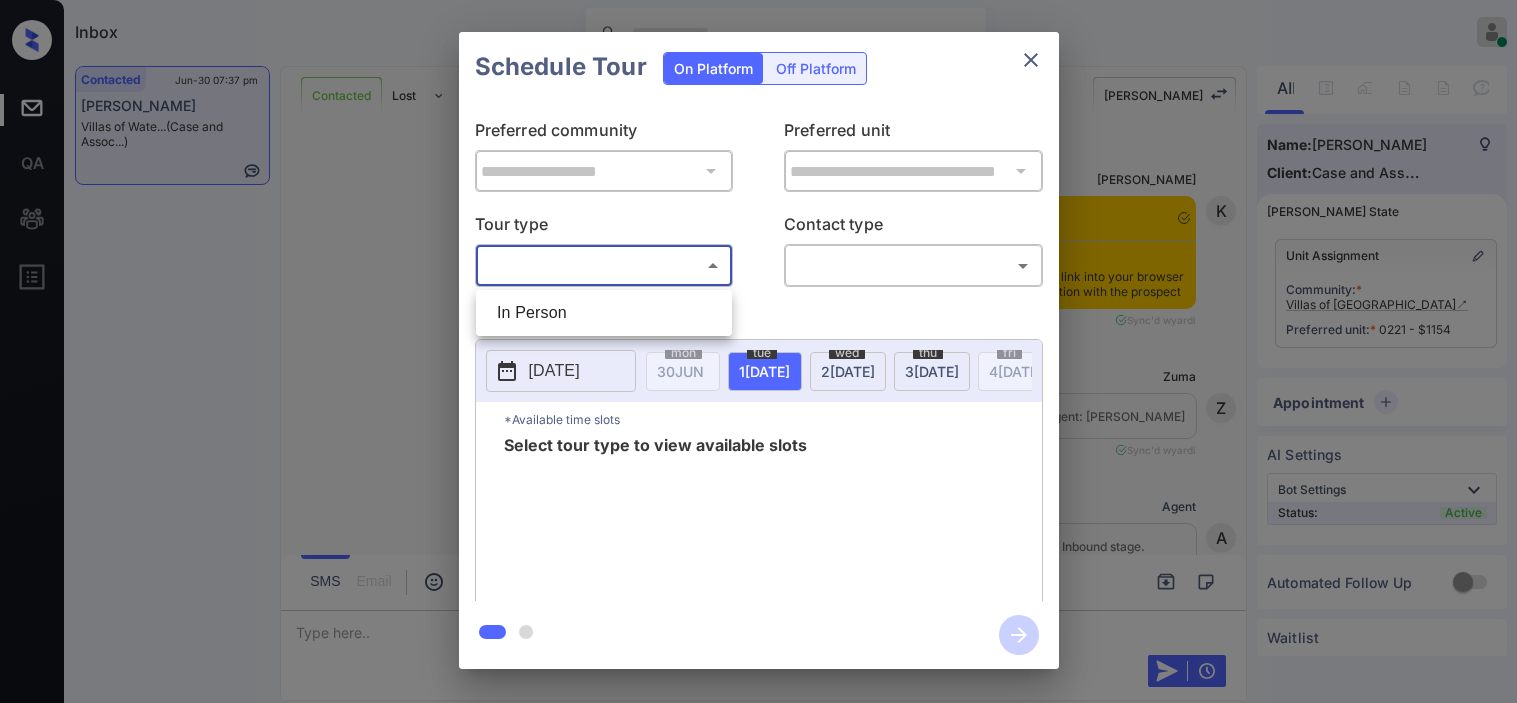 scroll, scrollTop: 0, scrollLeft: 0, axis: both 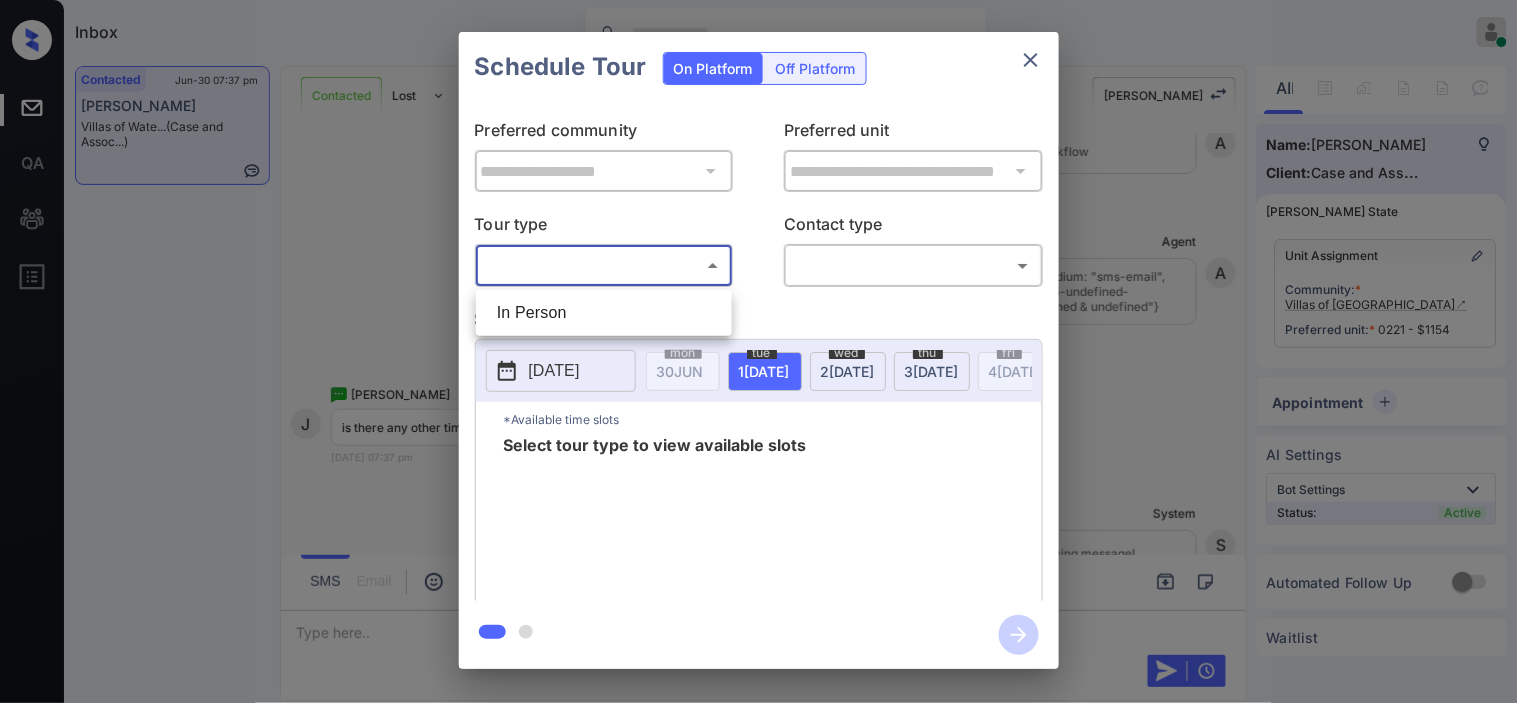 click on "In Person" at bounding box center [604, 313] 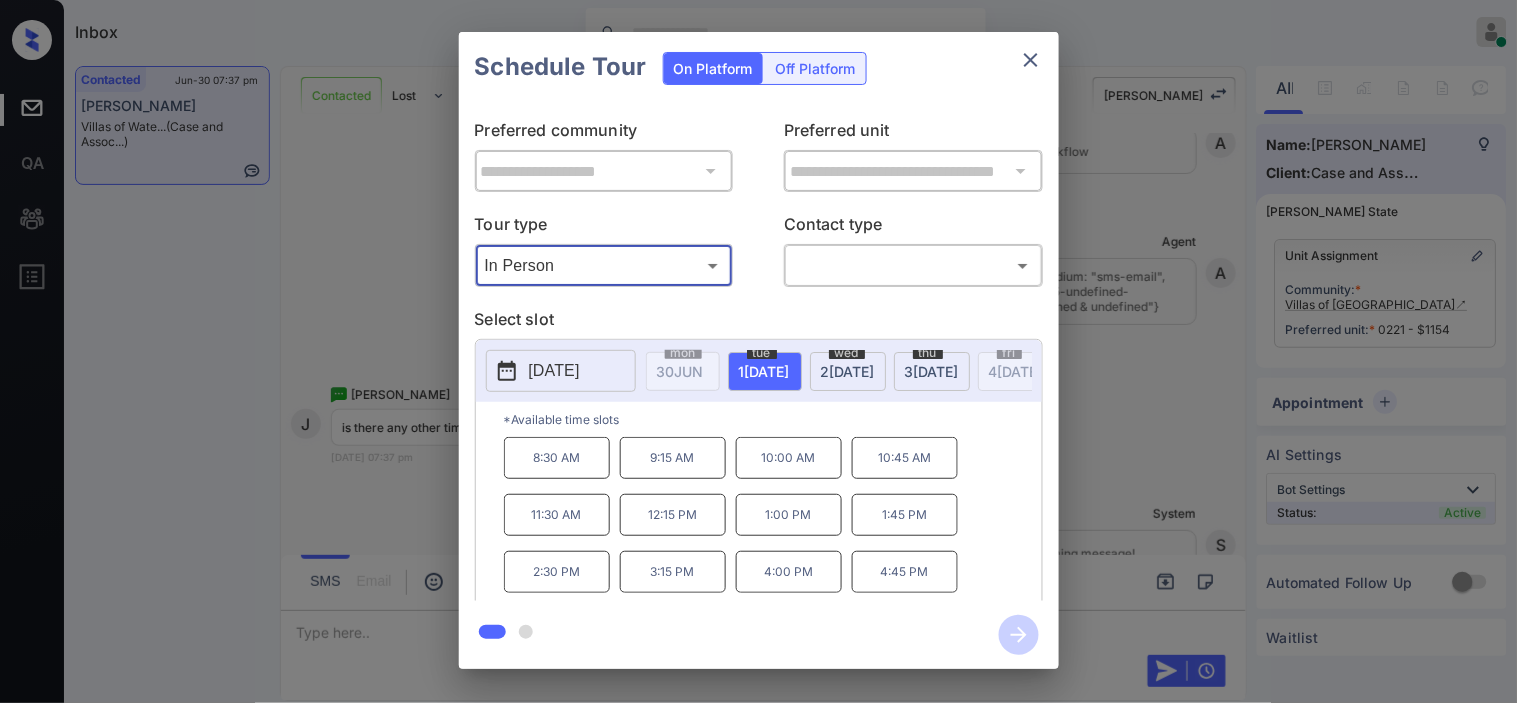 click 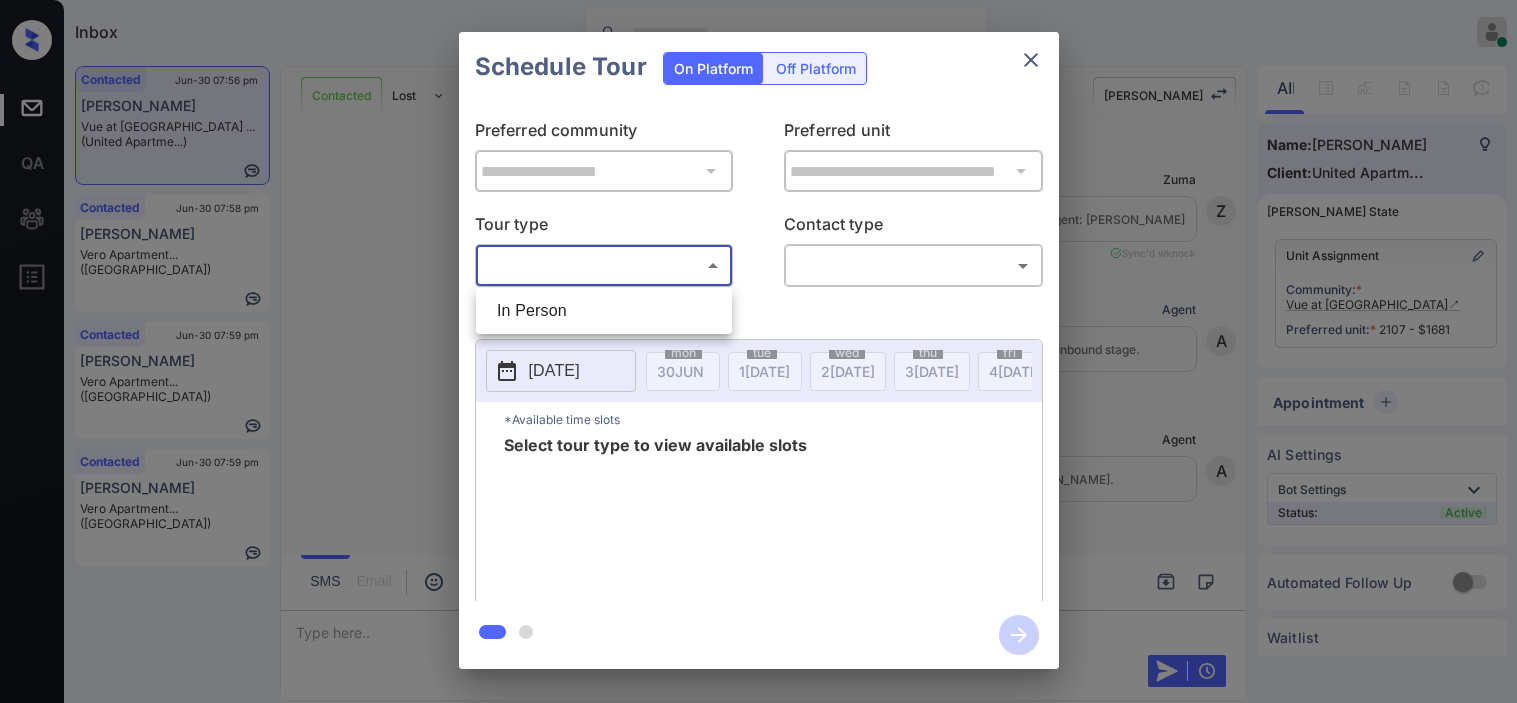 scroll, scrollTop: 0, scrollLeft: 0, axis: both 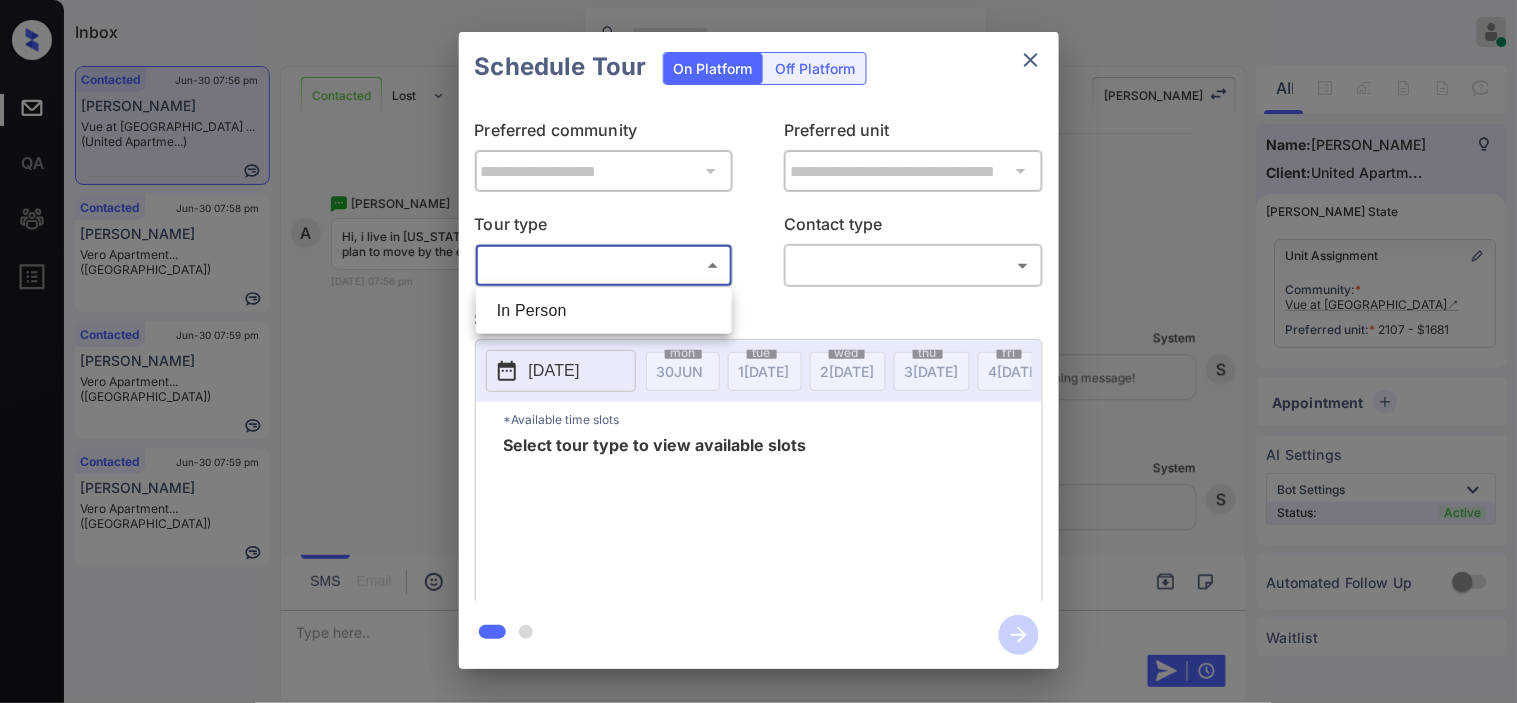 click on "In Person" at bounding box center (604, 311) 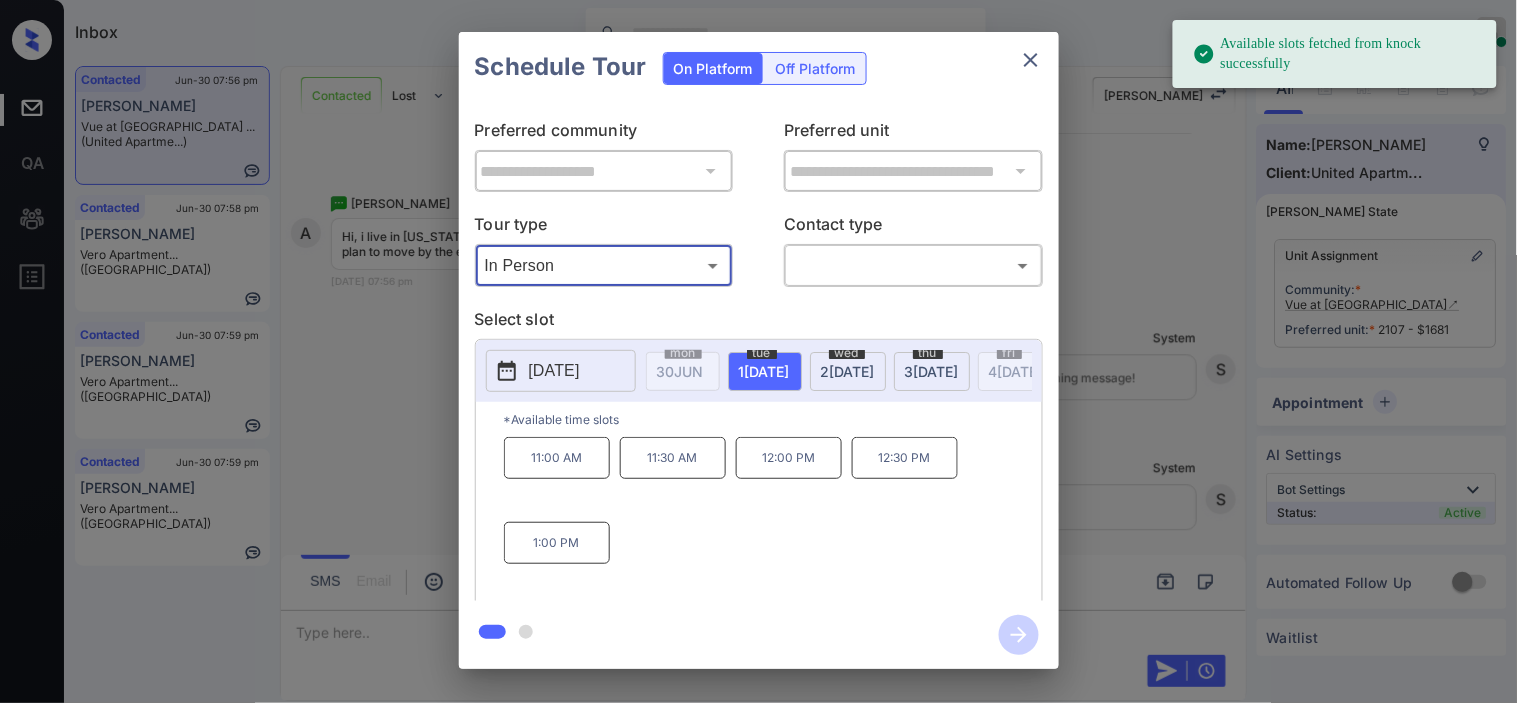 click on "Available slots fetched from knock successfully Inbox Kristine Capara Online Set yourself   offline Set yourself   on break Profile Switch to  dark  mode Sign out Contacted Jun-30 07:56 pm   Ashley Burga Vue at Sonoma ...  (United Apartme...) Contacted Jun-30 07:58 pm   Yarixa Osorio Vero Apartment...  (Fairfield) Contacted Jun-30 07:59 pm   Yarixa Osorio Vero Apartment...  (Fairfield) Contacted Jun-30 07:59 pm   Yarixa Osorio Vero Apartment...  (Fairfield) Contacted Lost Lead Sentiment: Angry Upon sliding the acknowledgement:  Lead will move to lost stage. * ​ SMS and call option will be set to opt out. AFM will be turned off for the lead. Kelsey New Message Zuma Lead transferred to leasing agent: kelsey Jun 30, 2025 07:54 pm  Sync'd w  knock Z New Message Agent Lead created via webhook in Inbound stage. Jun 30, 2025 07:54 pm A New Message Agent AFM Request sent to Kelsey. Jun 30, 2025 07:54 pm A New Message Agent Notes Note: Structured Note:
Move In Date: 2025-07-31
Bedroom: 2
Jun 30, 2025 07:54 pm A K" at bounding box center (758, 351) 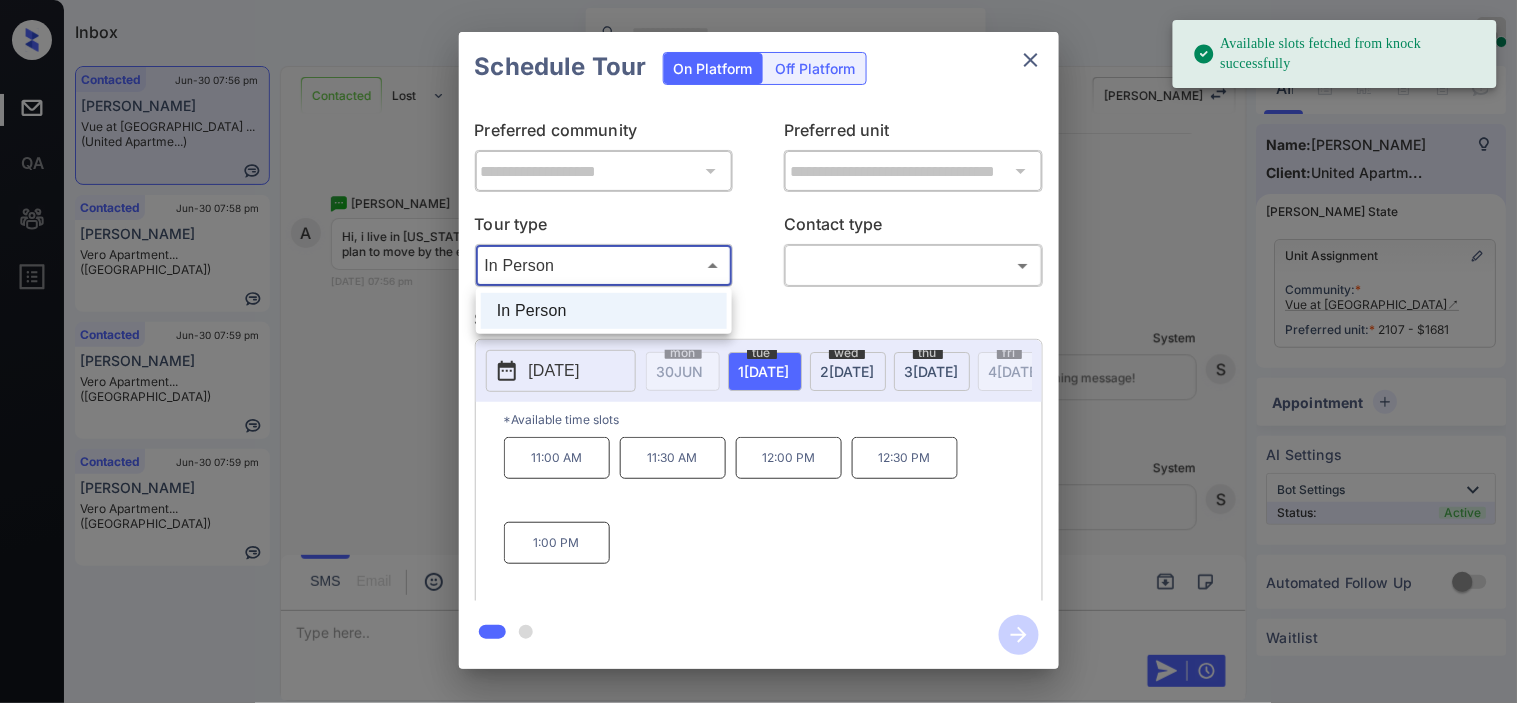 click at bounding box center (758, 351) 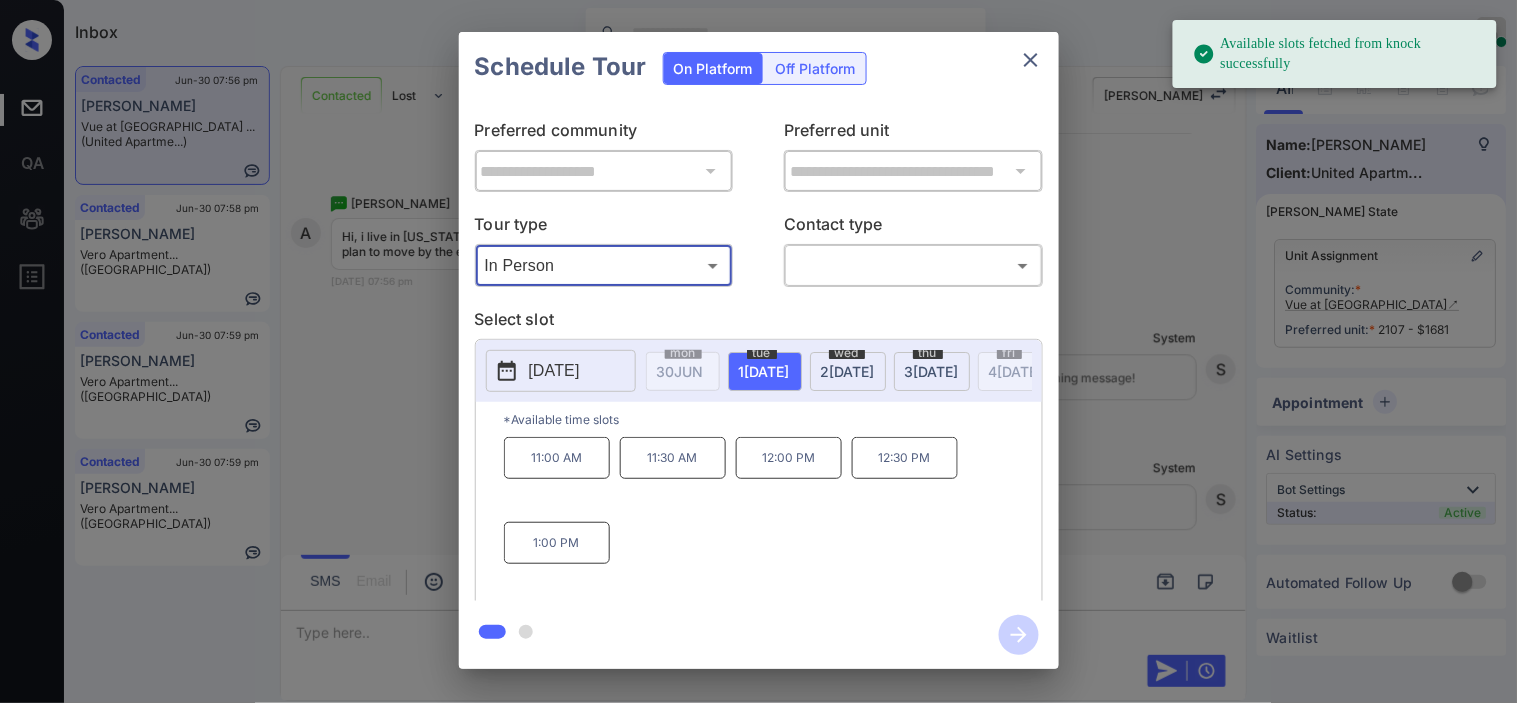 click on "**********" at bounding box center (758, 350) 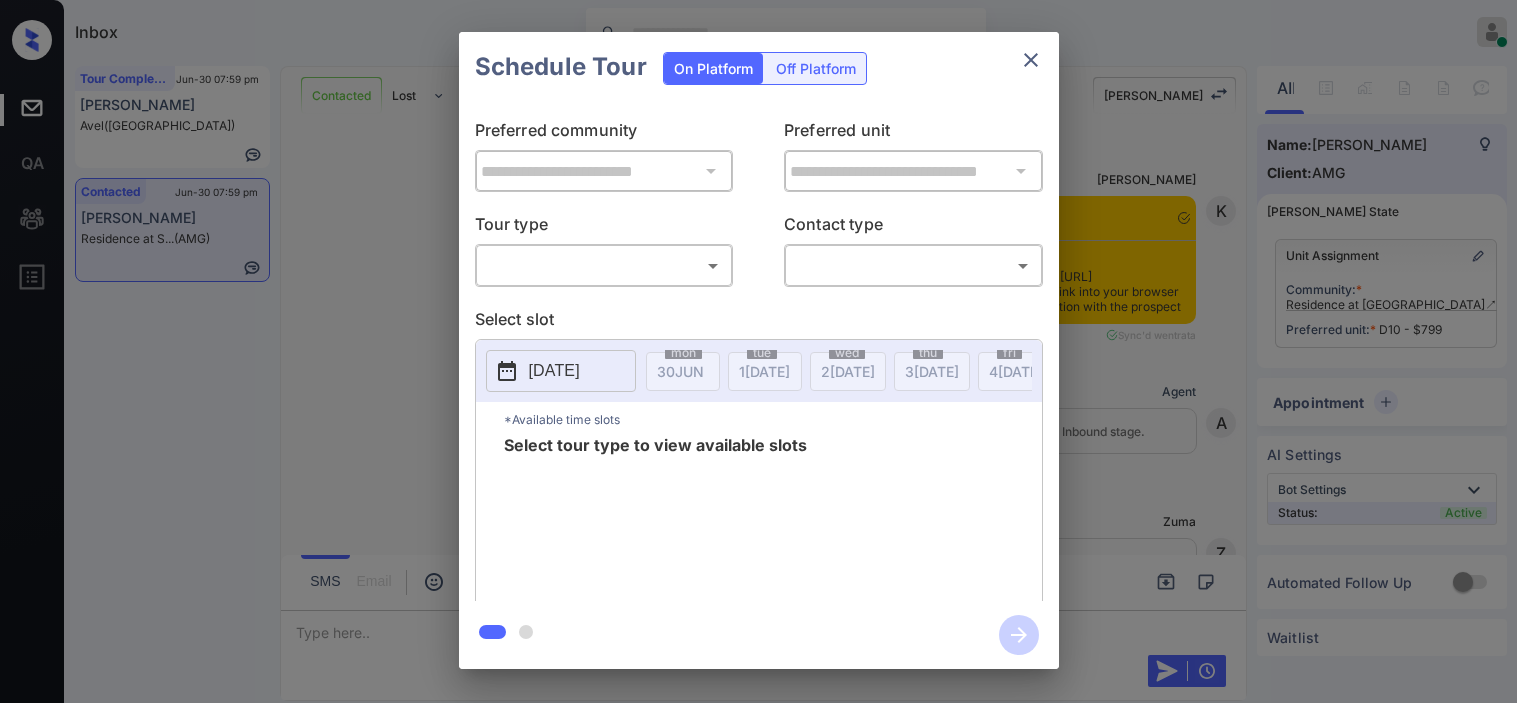 click on "Inbox Kristine Capara Online Set yourself   offline Set yourself   on break Profile Switch to  dark  mode Sign out Tour Completed Jun-30 07:59 pm   Diego Burgos Avel  (Fairfield) Contacted Jun-30 07:59 pm   Roy Franco Residence at S...  (AMG) Contacted Lost Lead Sentiment: Angry Upon sliding the acknowledgement:  Lead will move to lost stage. * ​ SMS and call option will be set to opt out. AFM will be turned off for the lead. Kelsey New Message Kelsey Notes Note: <a href="https://conversation.getzuma.com/685e0b08e6bc4f0c21afc811">https://conversation.getzuma.com/685e0b08e6bc4f0c21afc811</a> - Paste this link into your browser to view Kelsey’s conversation with the prospect Jun 26, 2025 08:07 pm  Sync'd w  entrata K New Message Agent Lead created via leadPoller in Inbound stage. Jun 26, 2025 08:07 pm A New Message Zuma Lead transferred to leasing agent: kelsey Jun 26, 2025 08:07 pm  Sync'd w  entrata Z New Message Agent AFM Request sent to Kelsey. Jun 26, 2025 08:07 pm A New Message Agent Notes Note: A K K" at bounding box center [758, 351] 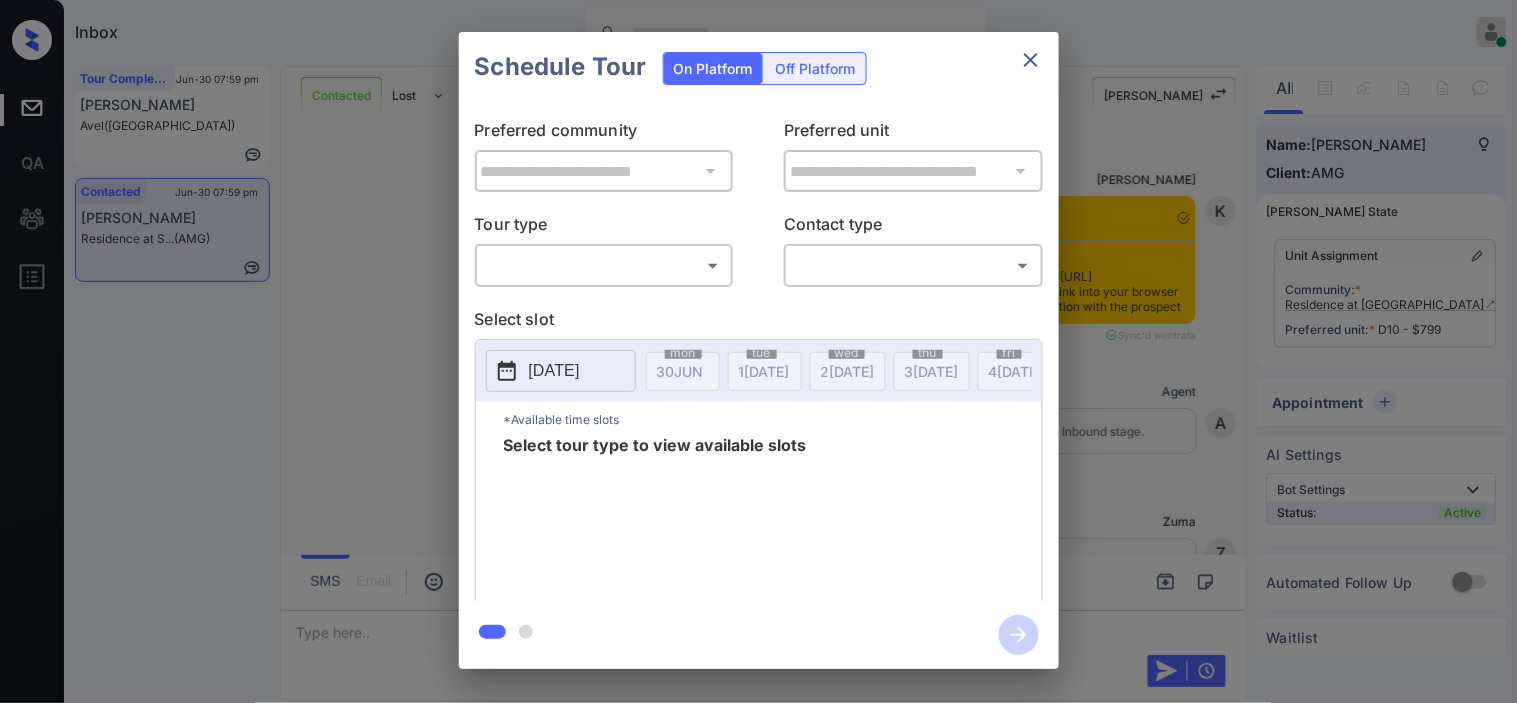 type on "********" 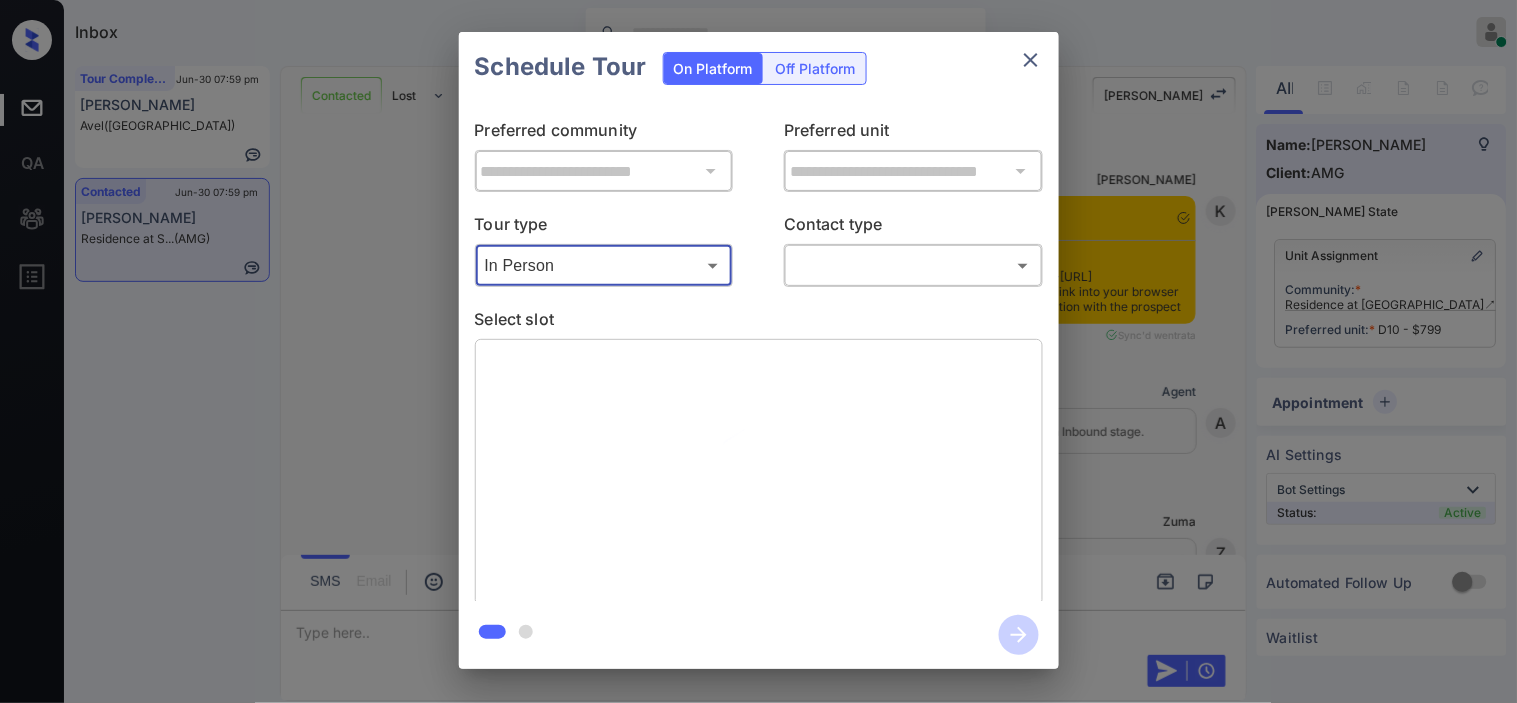 scroll, scrollTop: 3052, scrollLeft: 0, axis: vertical 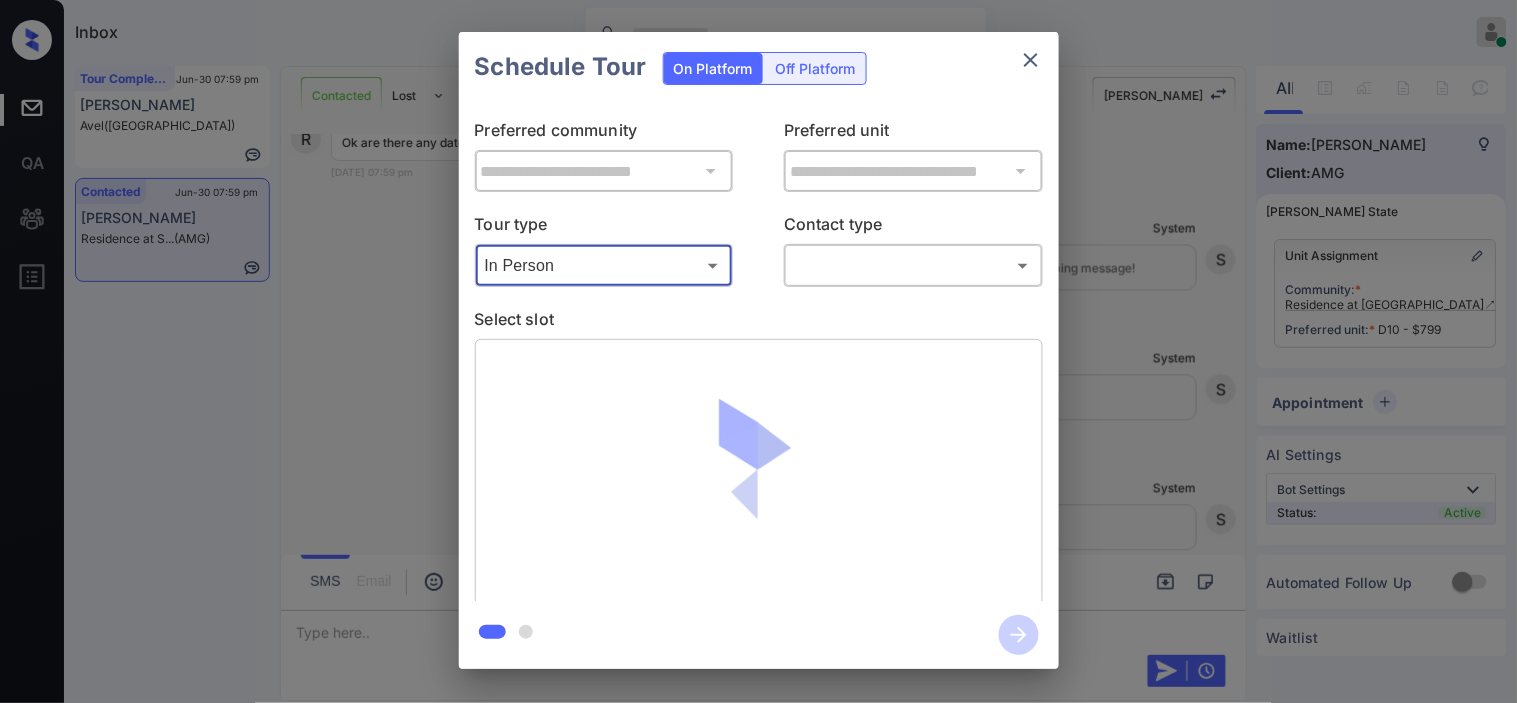 click on "Inbox Kristine Capara Online Set yourself   offline Set yourself   on break Profile Switch to  dark  mode Sign out Tour Completed Jun-30 07:59 pm   Diego Burgos Avel  (Fairfield) Contacted Jun-30 07:59 pm   Roy Franco Residence at S...  (AMG) Contacted Lost Lead Sentiment: Angry Upon sliding the acknowledgement:  Lead will move to lost stage. * ​ SMS and call option will be set to opt out. AFM will be turned off for the lead. Kelsey New Message Kelsey Notes Note: <a href="https://conversation.getzuma.com/685e0b08e6bc4f0c21afc811">https://conversation.getzuma.com/685e0b08e6bc4f0c21afc811</a> - Paste this link into your browser to view Kelsey’s conversation with the prospect Jun 26, 2025 08:07 pm  Sync'd w  entrata K New Message Agent Lead created via leadPoller in Inbound stage. Jun 26, 2025 08:07 pm A New Message Zuma Lead transferred to leasing agent: kelsey Jun 26, 2025 08:07 pm  Sync'd w  entrata Z New Message Agent AFM Request sent to Kelsey. Jun 26, 2025 08:07 pm A New Message Agent Notes Note: A K K" at bounding box center [758, 351] 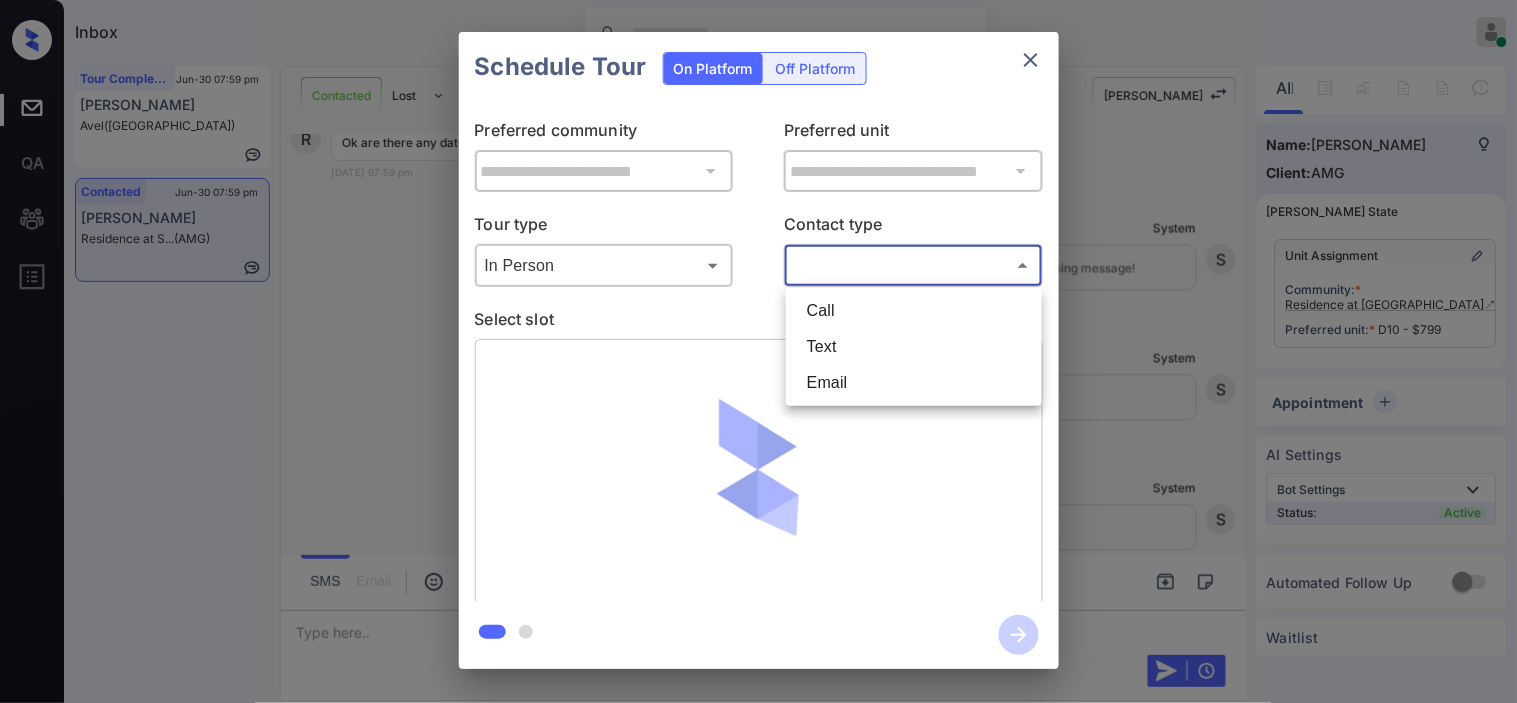 click on "Text" at bounding box center [914, 347] 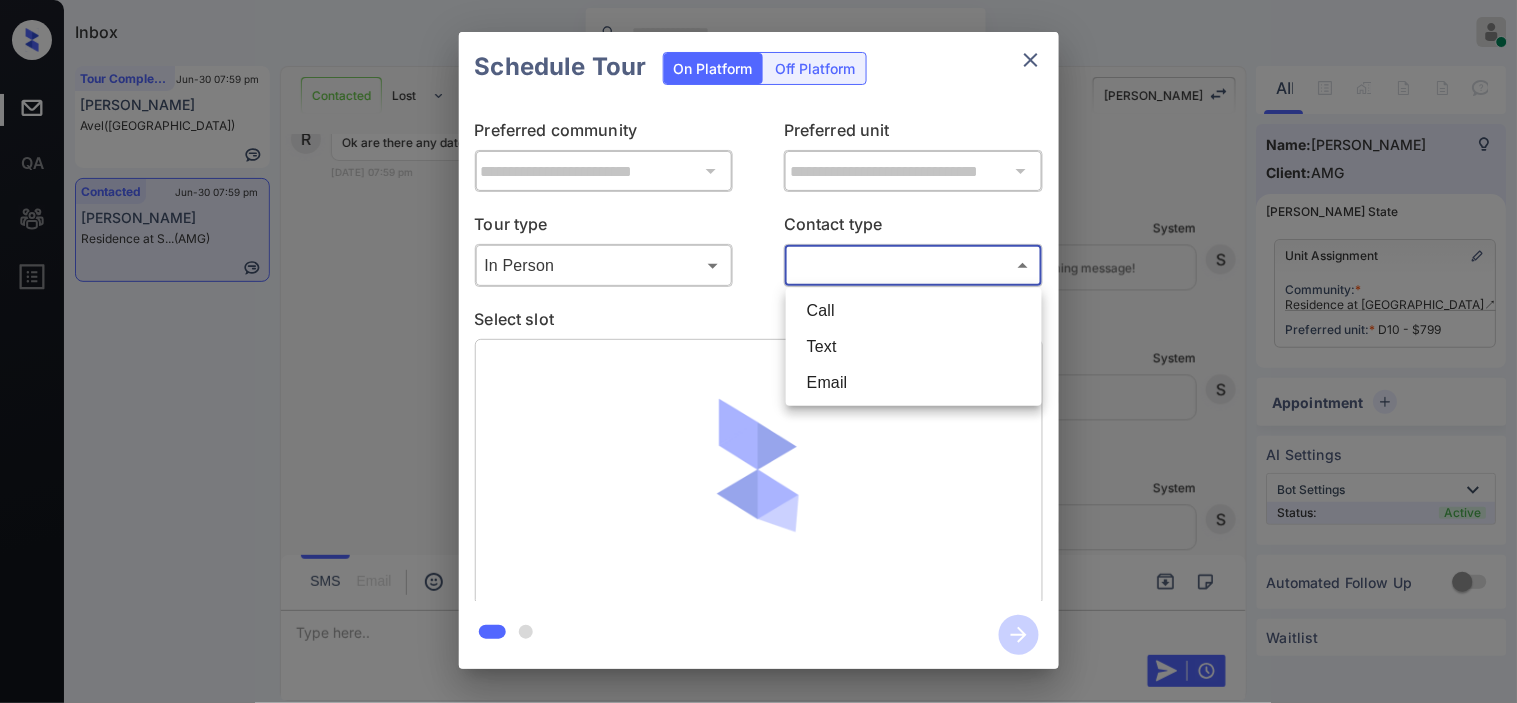 type on "****" 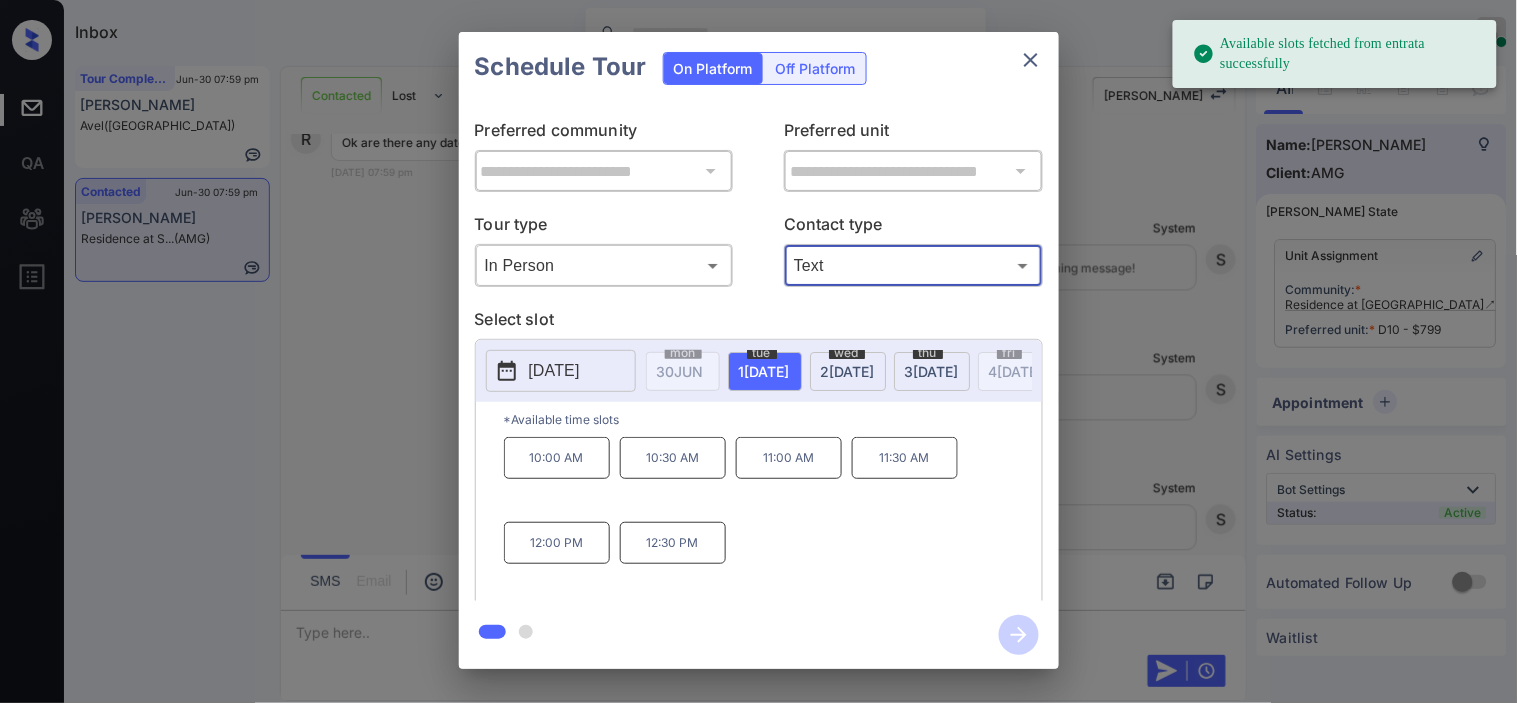 click on "Available slots fetched from entrata successfully Inbox Kristine Capara Online Set yourself   offline Set yourself   on break Profile Switch to  dark  mode Sign out Tour Completed Jun-30 07:59 pm   Diego Burgos Avel  (Fairfield) Contacted Jun-30 07:59 pm   Roy Franco Residence at S...  (AMG) Contacted Lost Lead Sentiment: Angry Upon sliding the acknowledgement:  Lead will move to lost stage. * ​ SMS and call option will be set to opt out. AFM will be turned off for the lead. Kelsey New Message Kelsey Notes Note: <a href="https://conversation.getzuma.com/685e0b08e6bc4f0c21afc811">https://conversation.getzuma.com/685e0b08e6bc4f0c21afc811</a> - Paste this link into your browser to view Kelsey’s conversation with the prospect Jun 26, 2025 08:07 pm  Sync'd w  entrata K New Message Agent Lead created via leadPoller in Inbound stage. Jun 26, 2025 08:07 pm A New Message Zuma Lead transferred to leasing agent: kelsey Jun 26, 2025 08:07 pm  Sync'd w  entrata Z New Message Agent AFM Request sent to Kelsey. A Agent A" at bounding box center [758, 351] 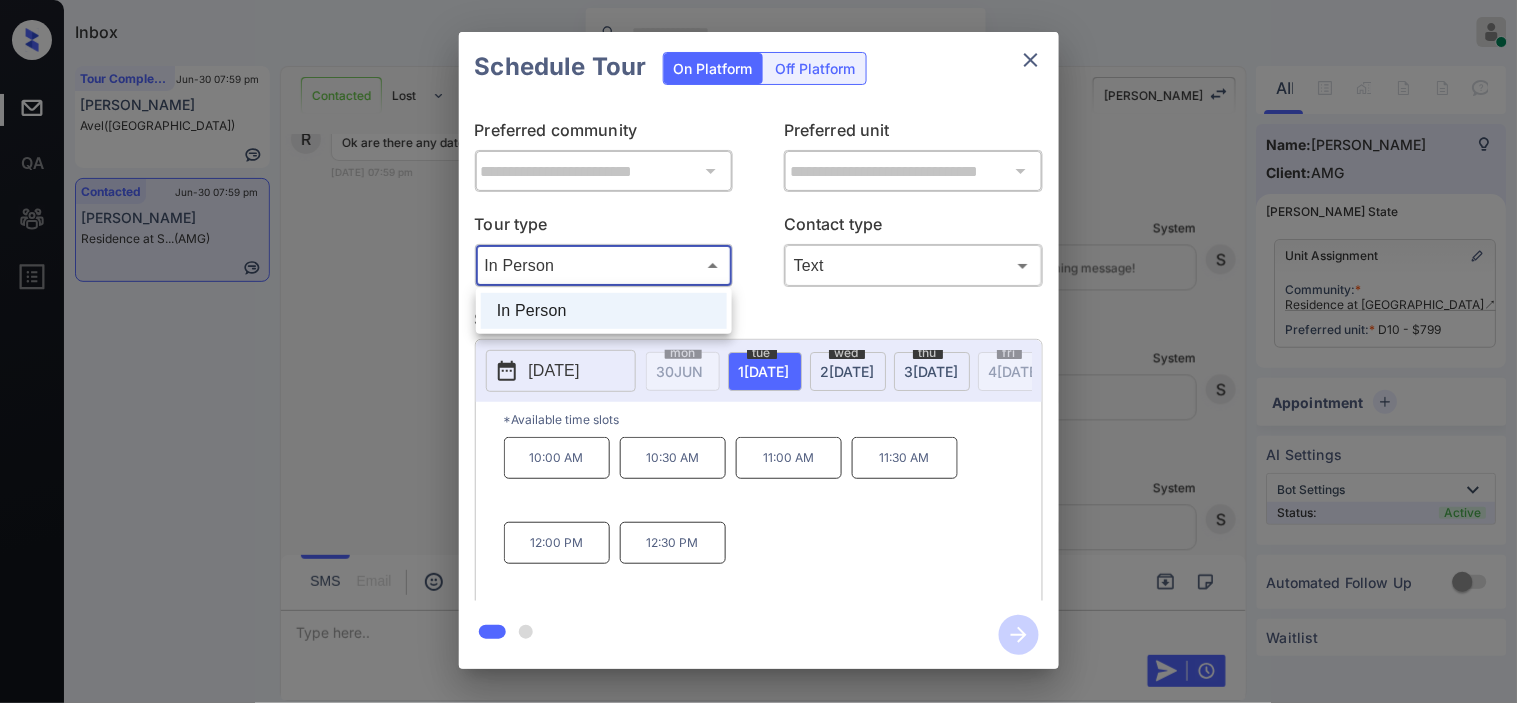 click on "In Person" at bounding box center (604, 311) 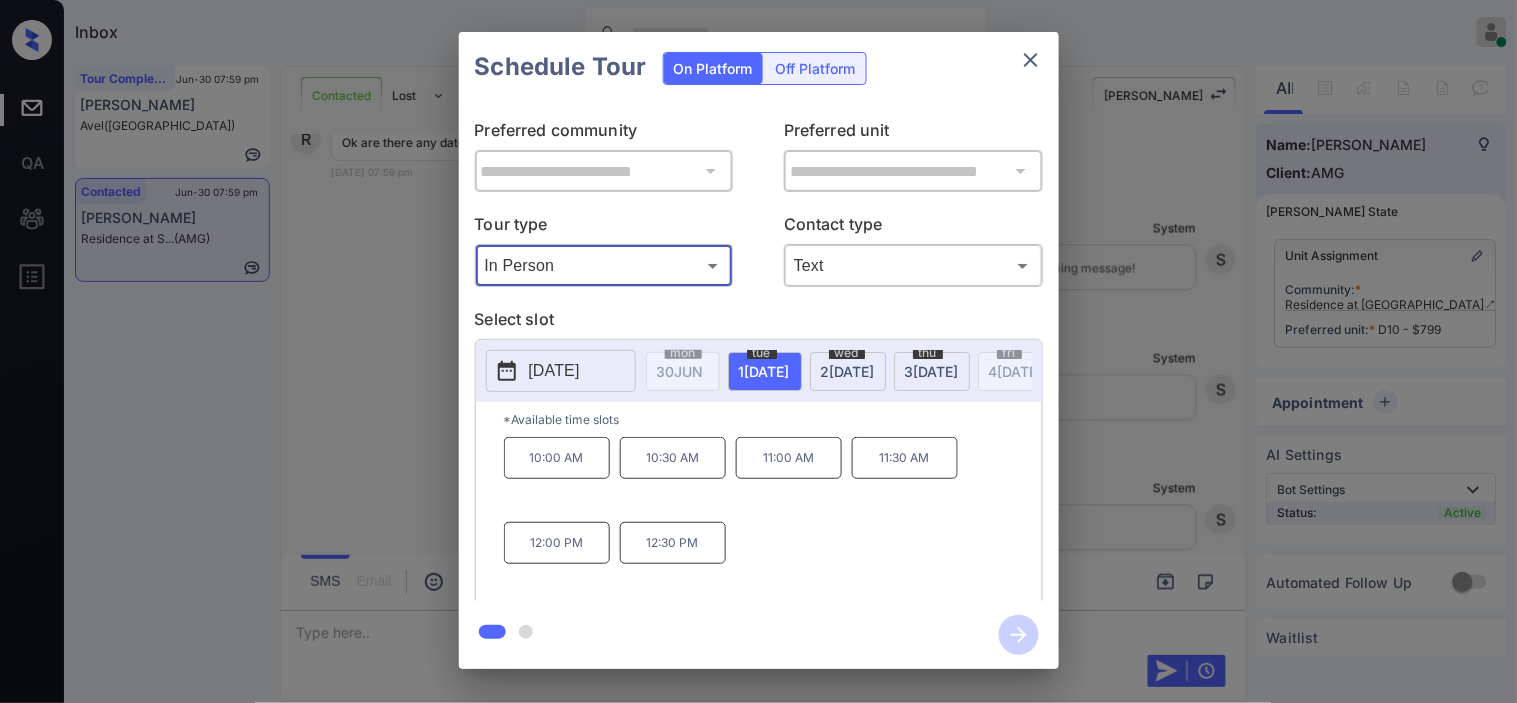 click 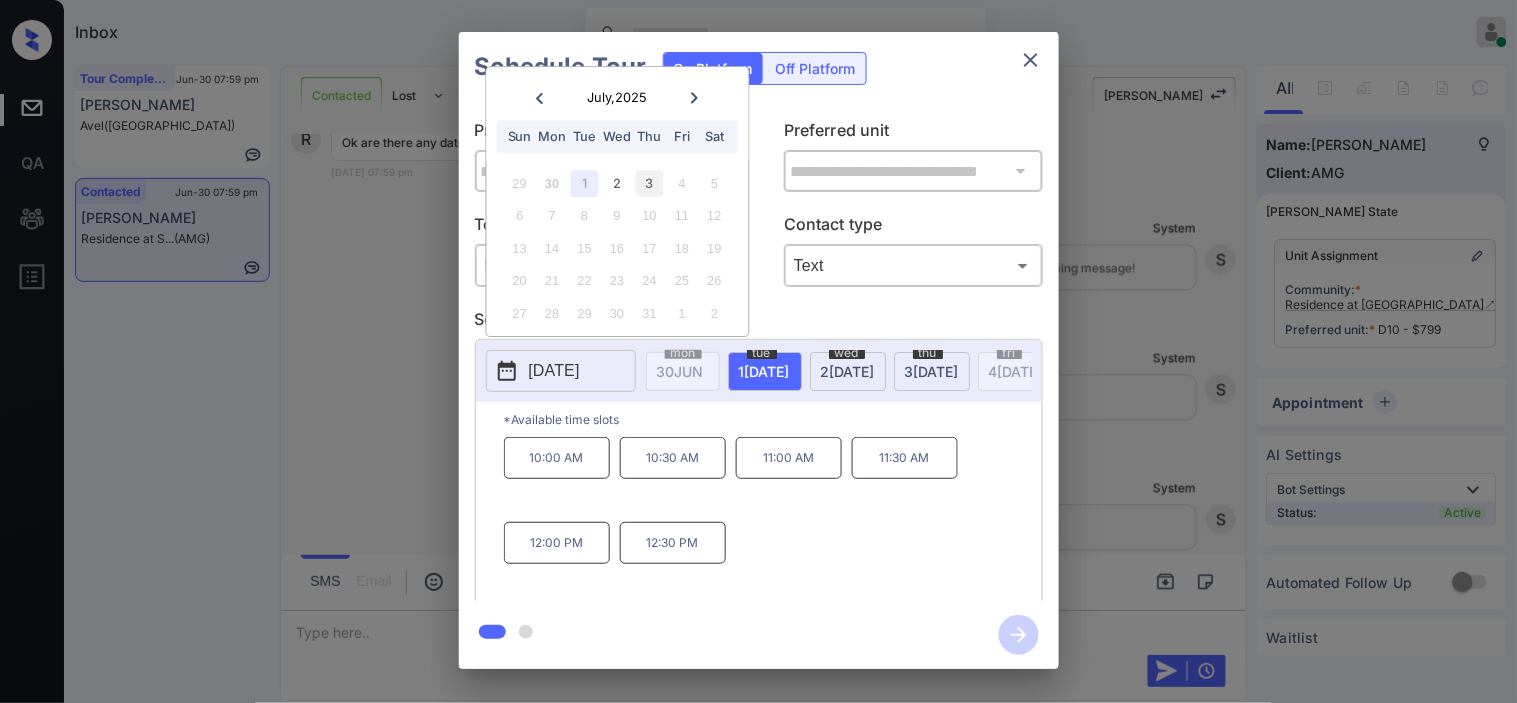 click on "3" at bounding box center [649, 183] 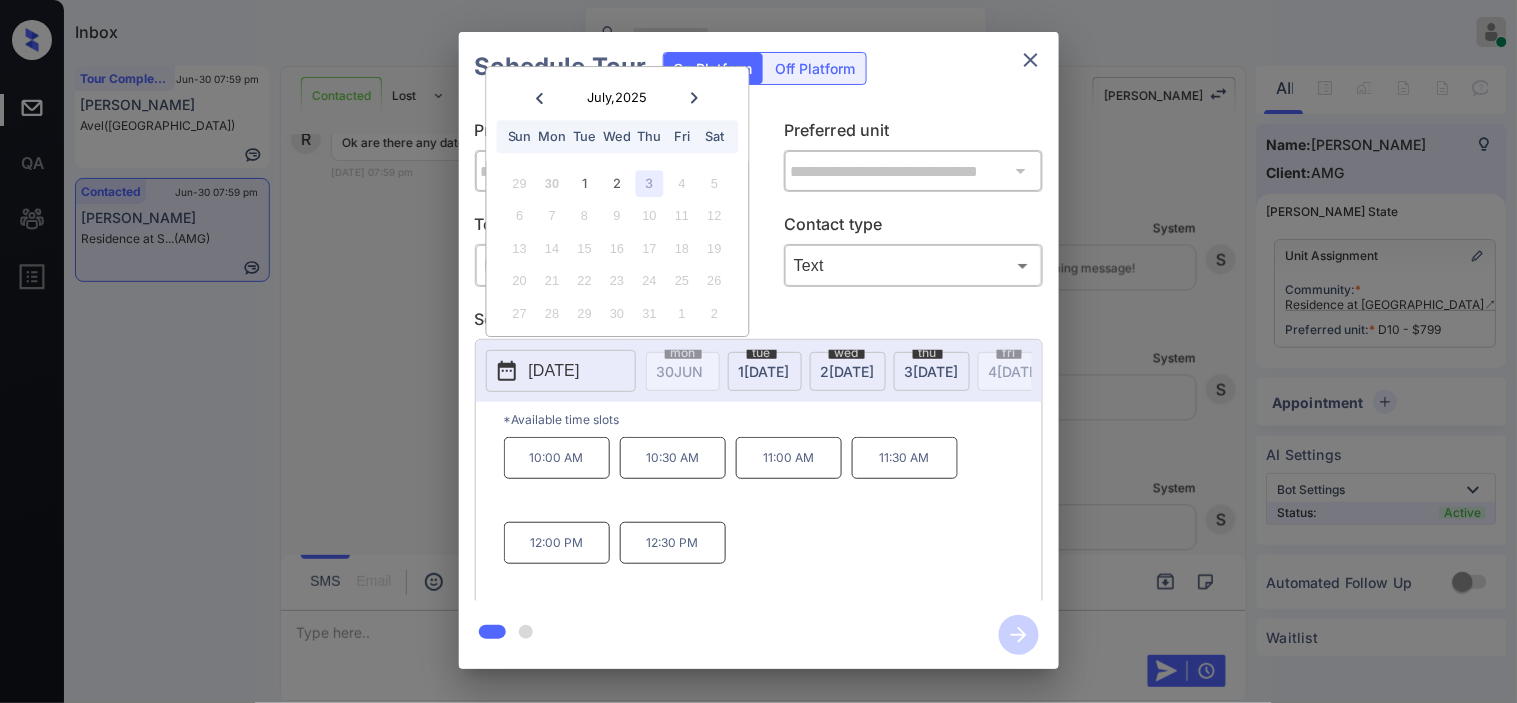 click on "**********" at bounding box center (758, 350) 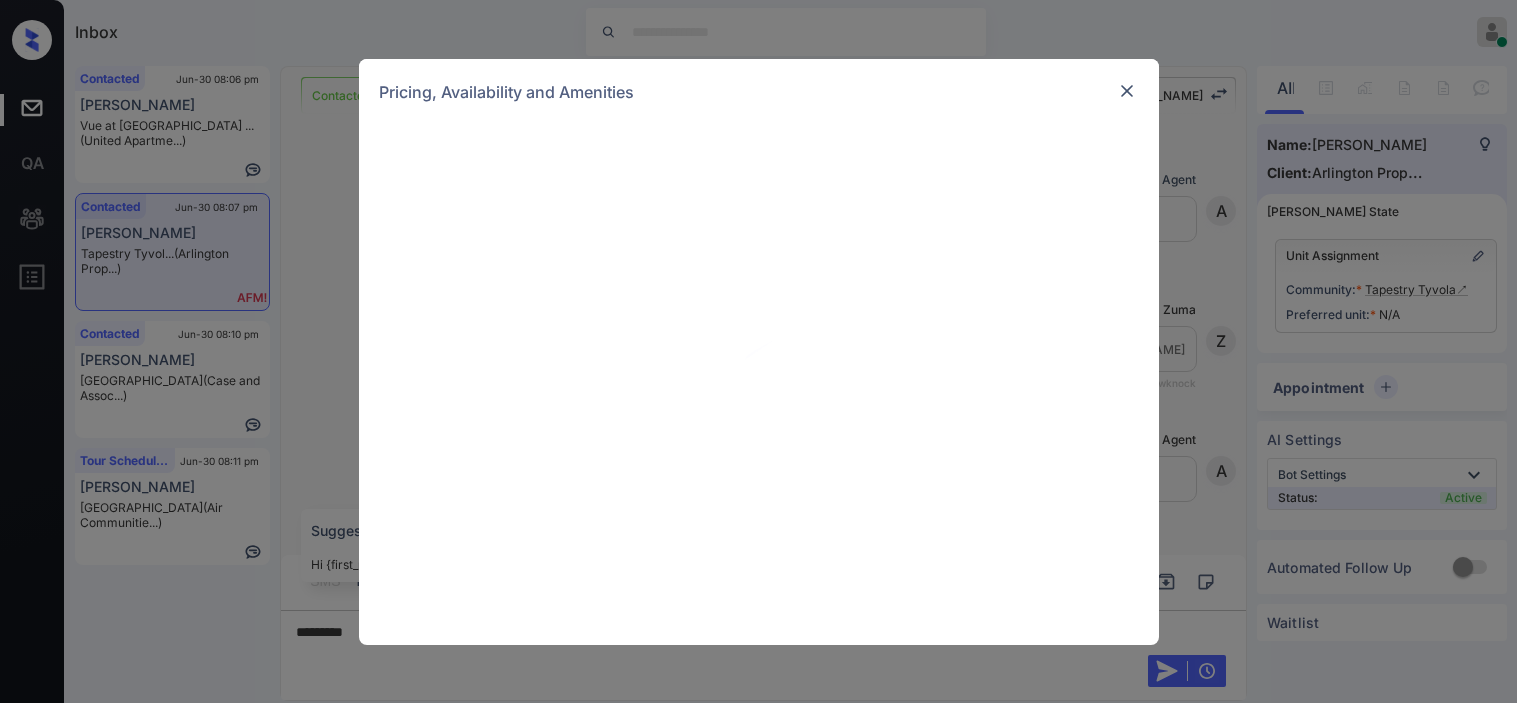 scroll, scrollTop: 0, scrollLeft: 0, axis: both 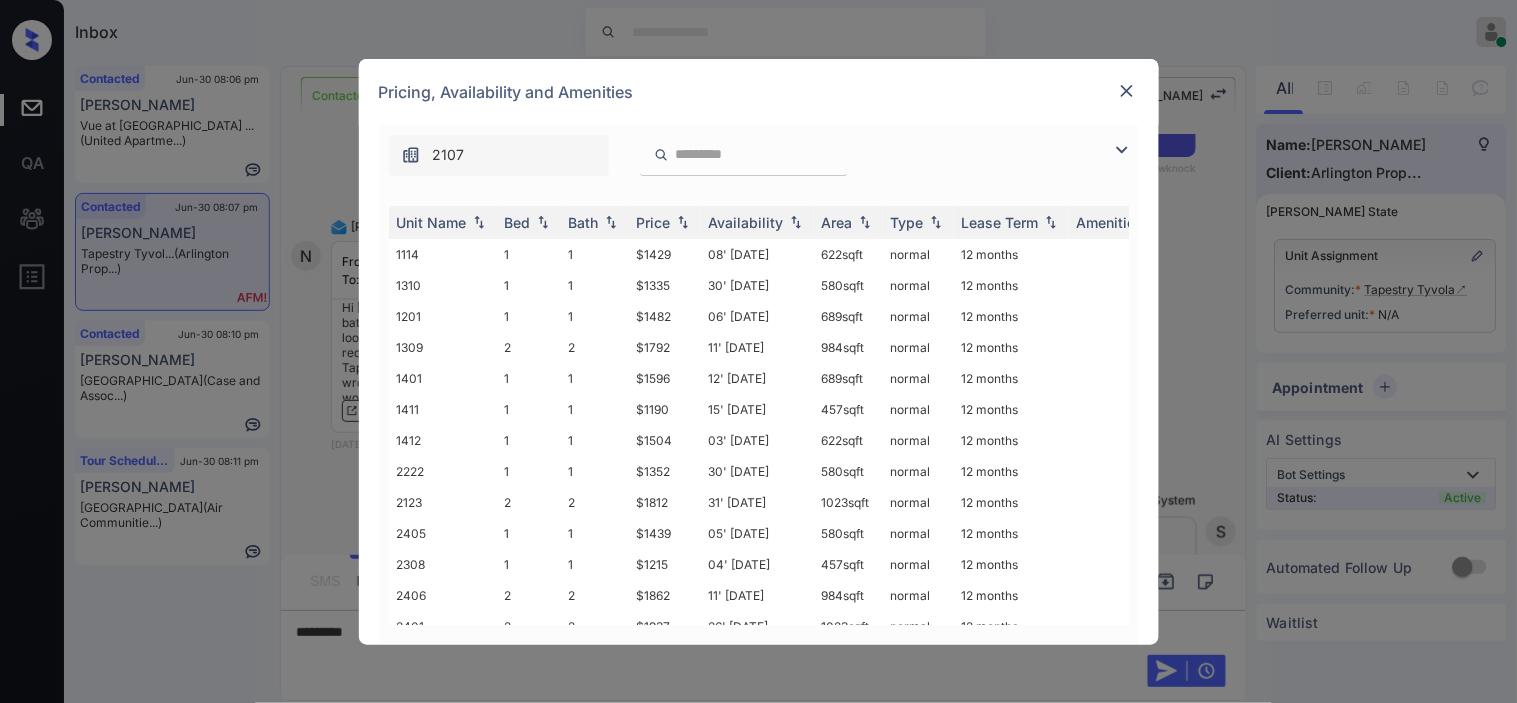 click at bounding box center (1122, 150) 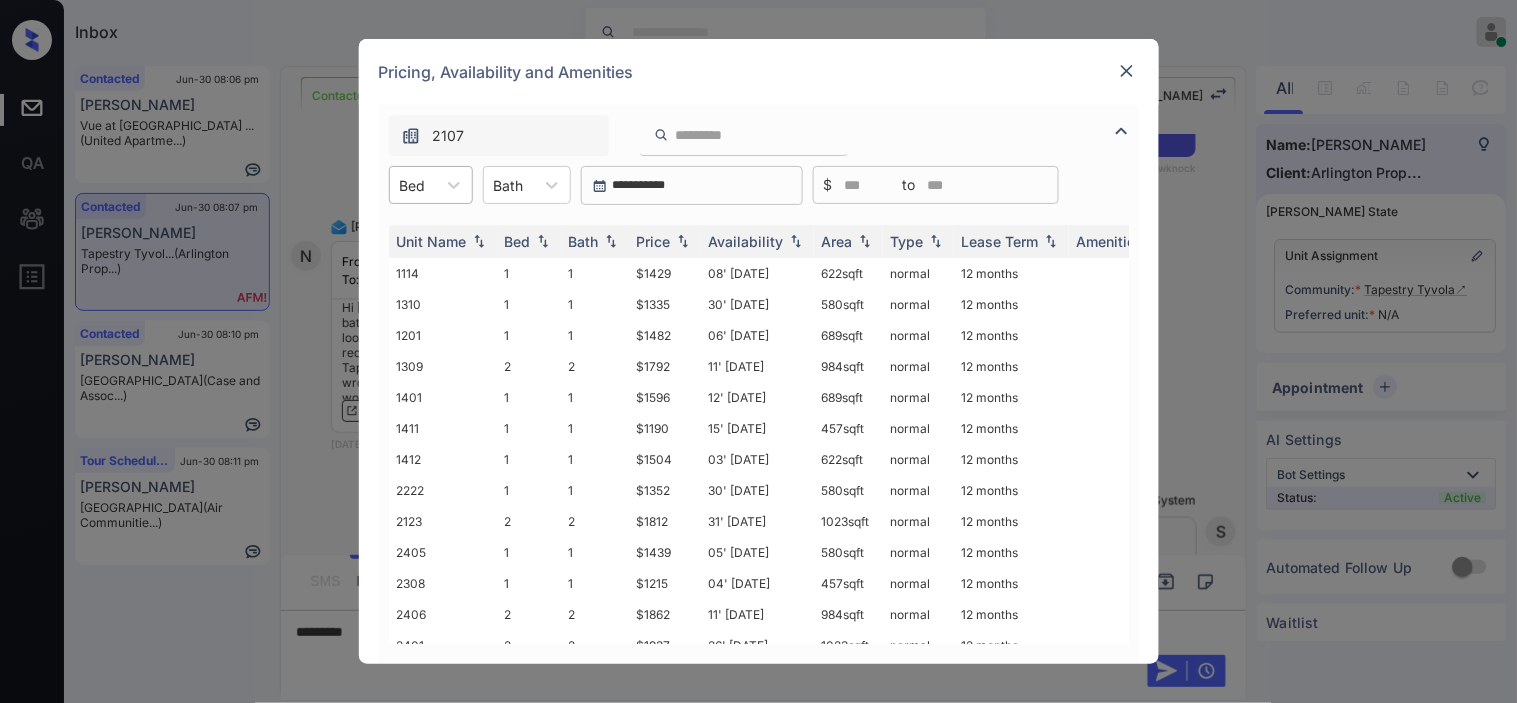 click at bounding box center (413, 185) 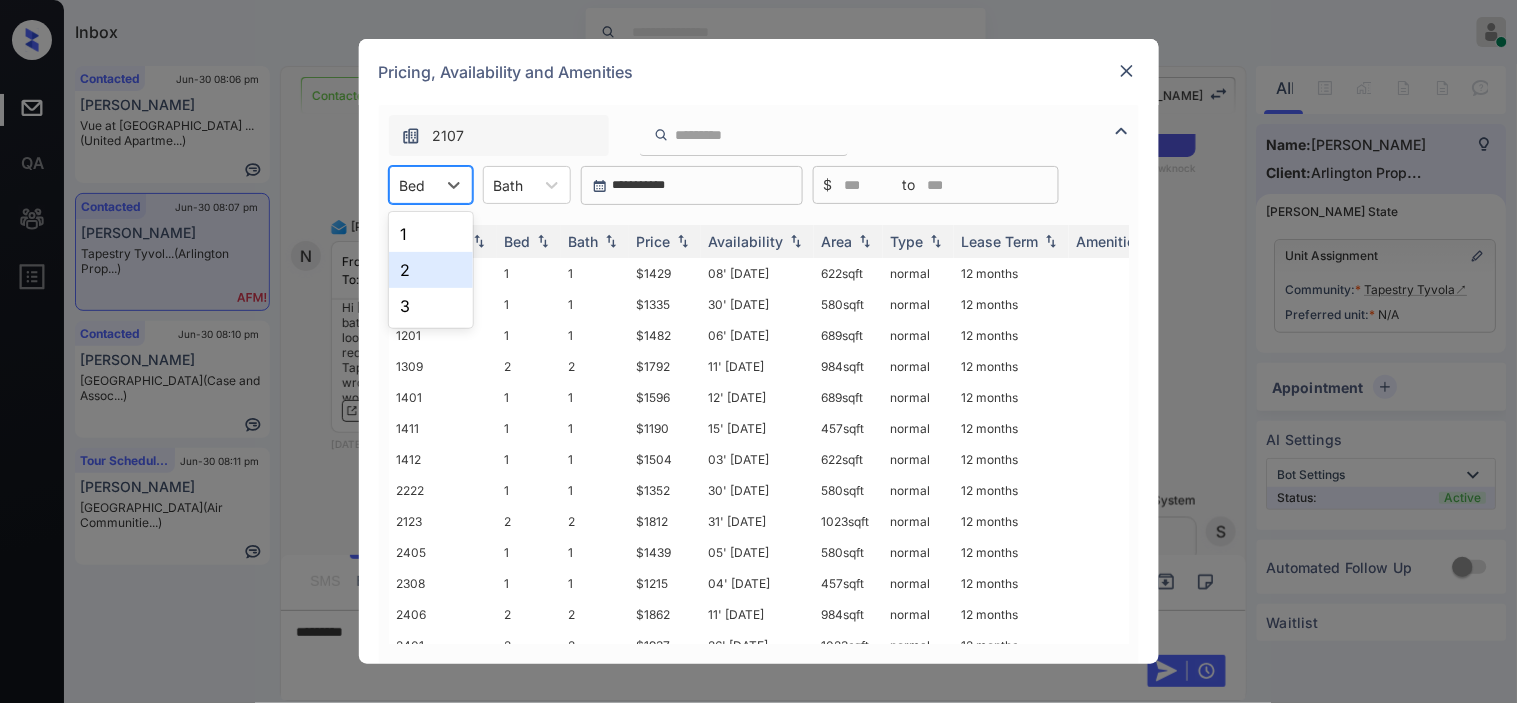click on "1" at bounding box center (431, 234) 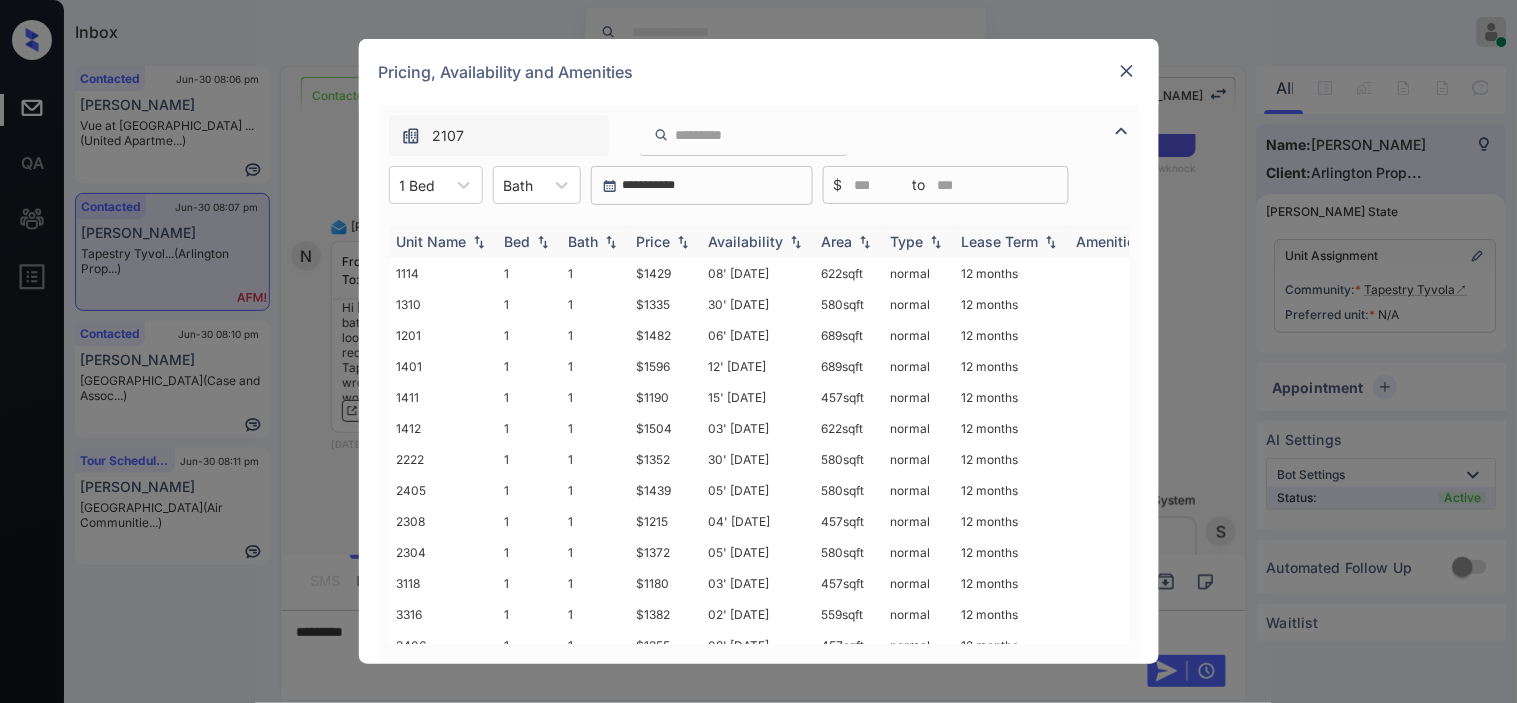 click at bounding box center (683, 242) 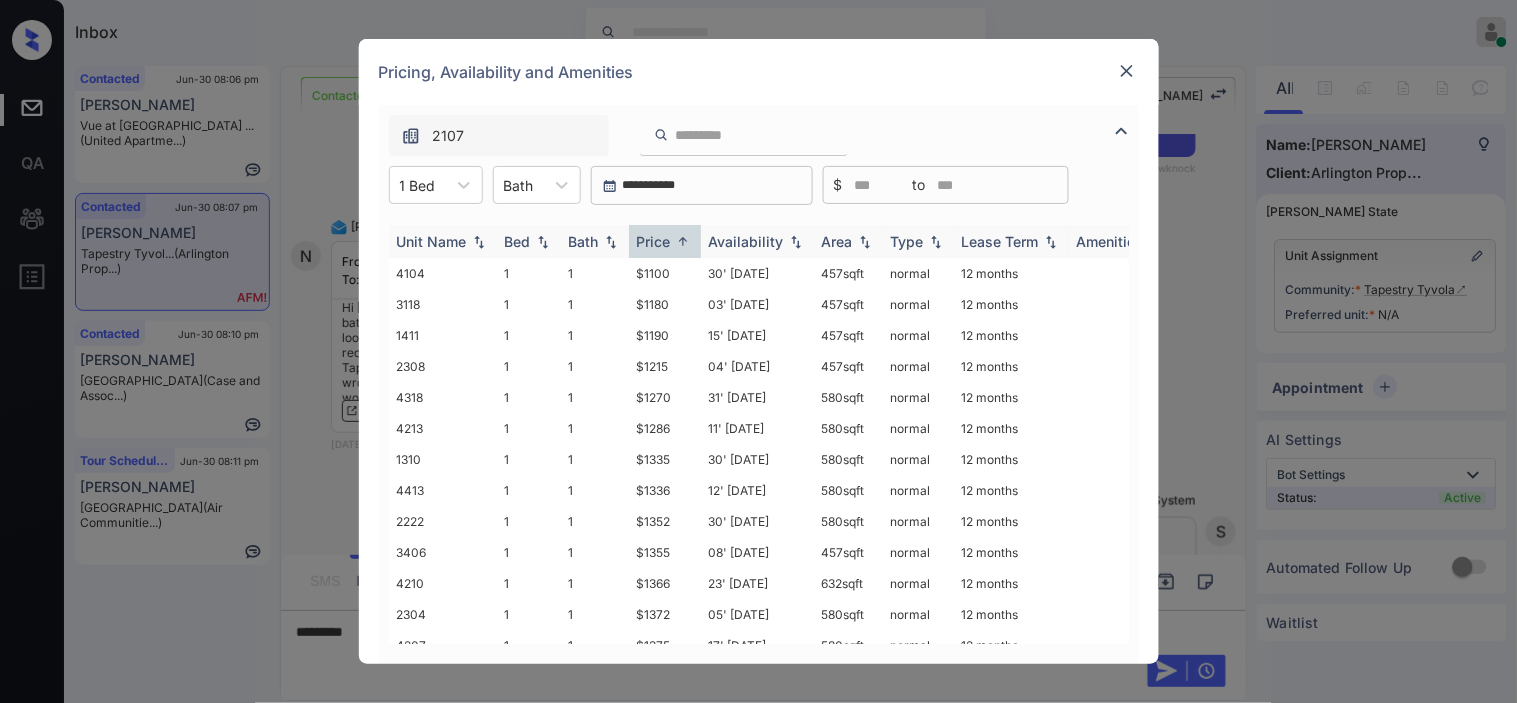 click at bounding box center (796, 242) 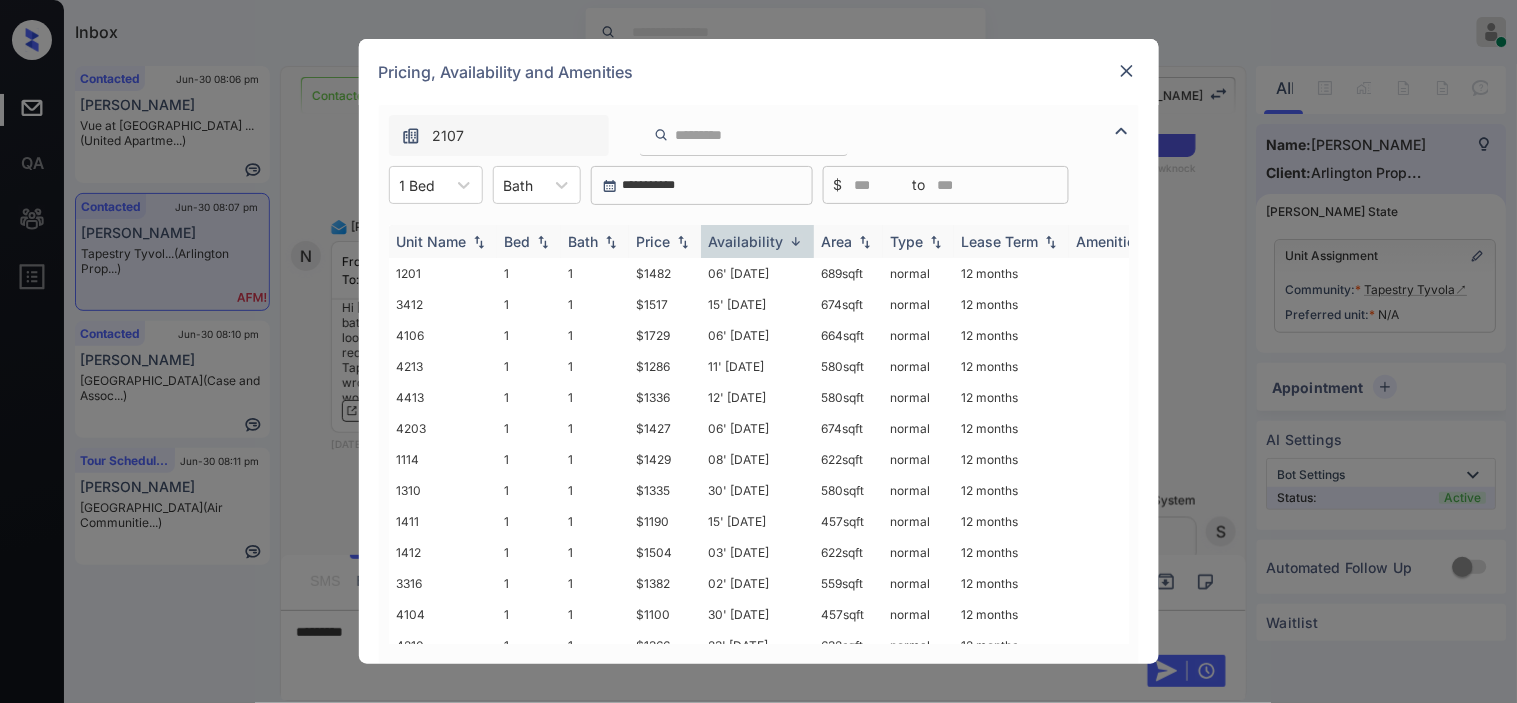 click at bounding box center [796, 241] 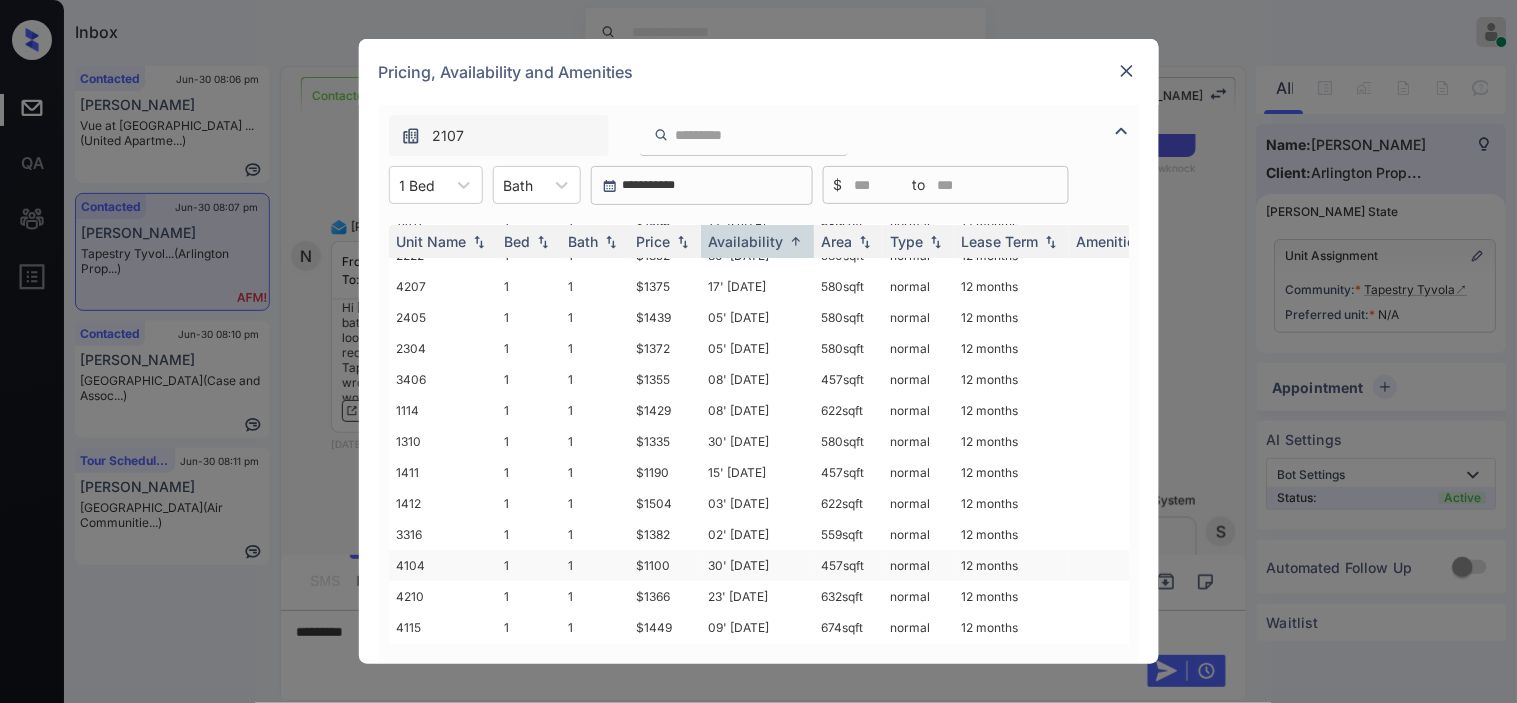 scroll, scrollTop: 360, scrollLeft: 0, axis: vertical 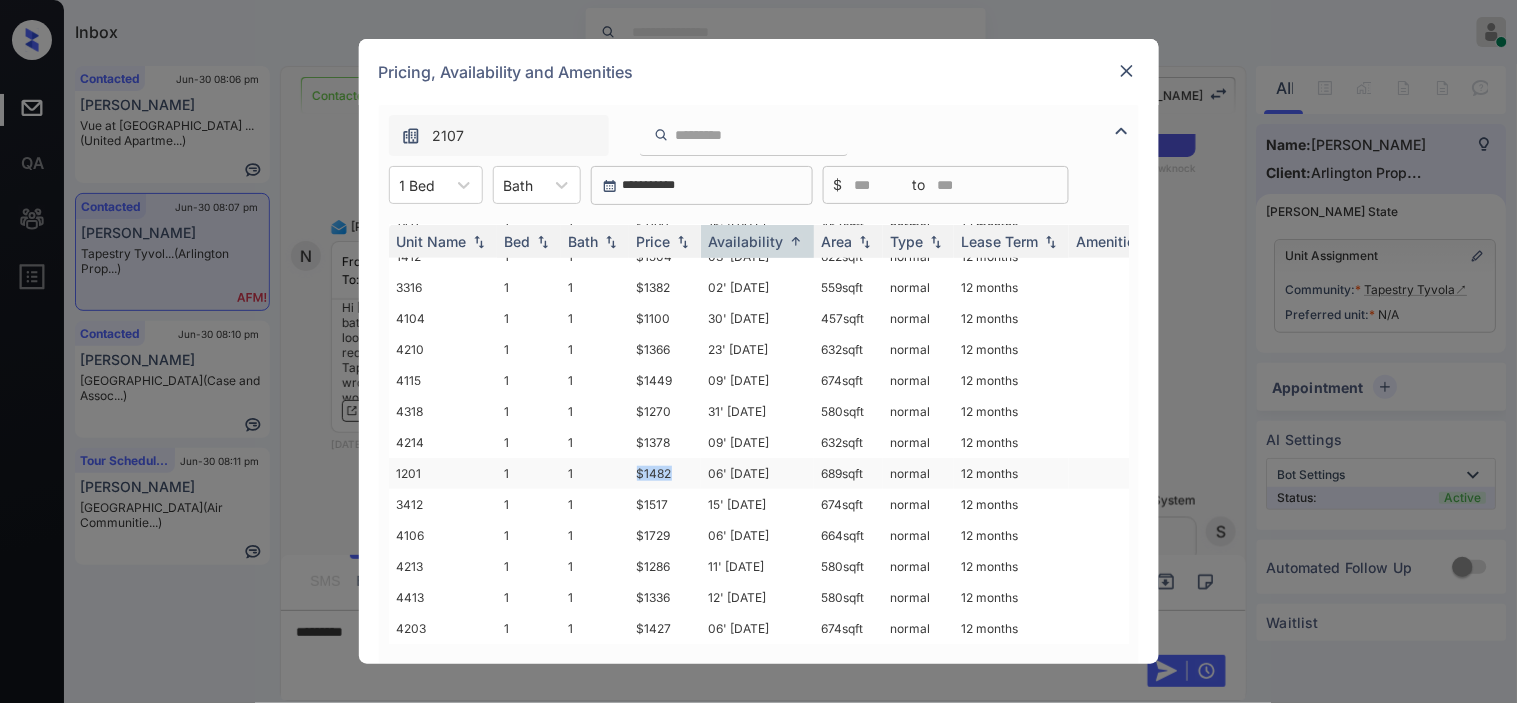 drag, startPoint x: 631, startPoint y: 464, endPoint x: 683, endPoint y: 461, distance: 52.086468 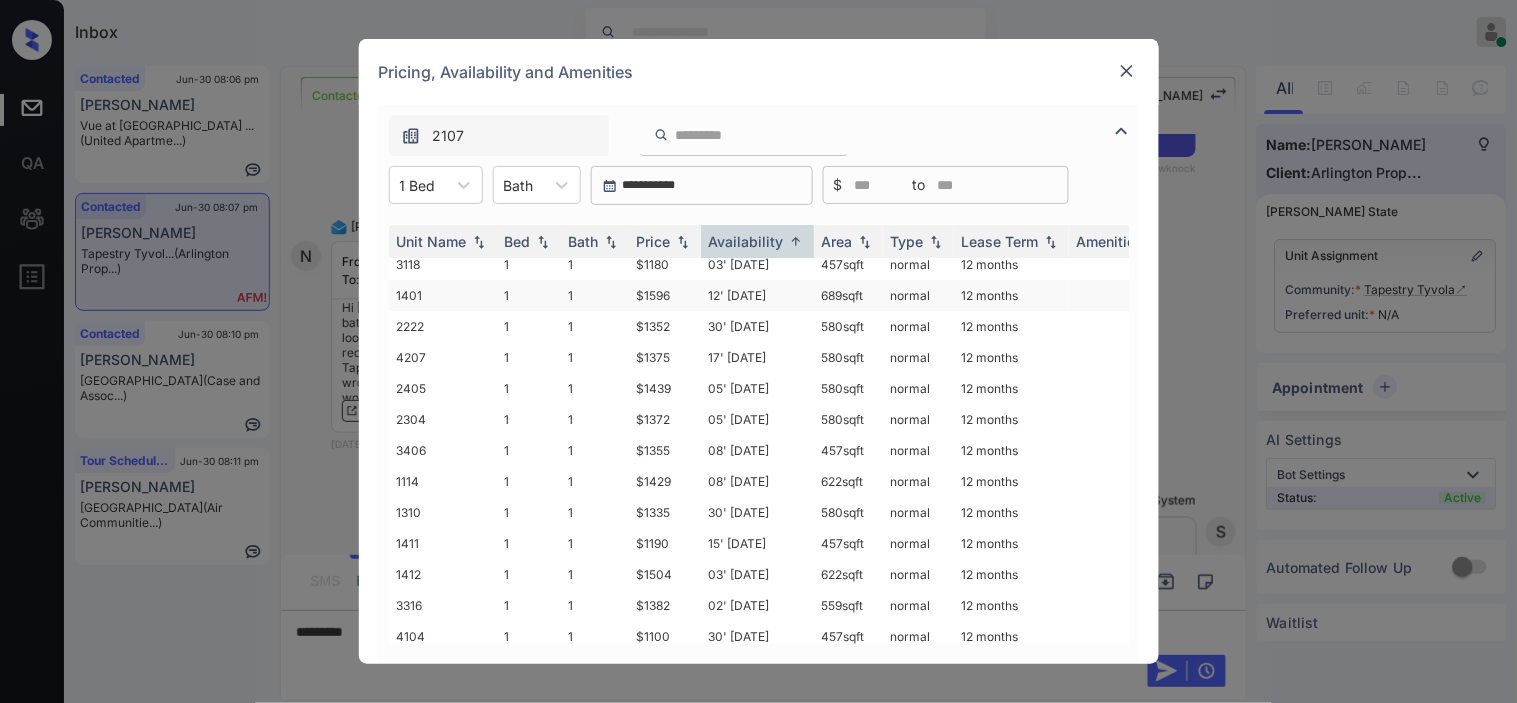 scroll, scrollTop: 0, scrollLeft: 0, axis: both 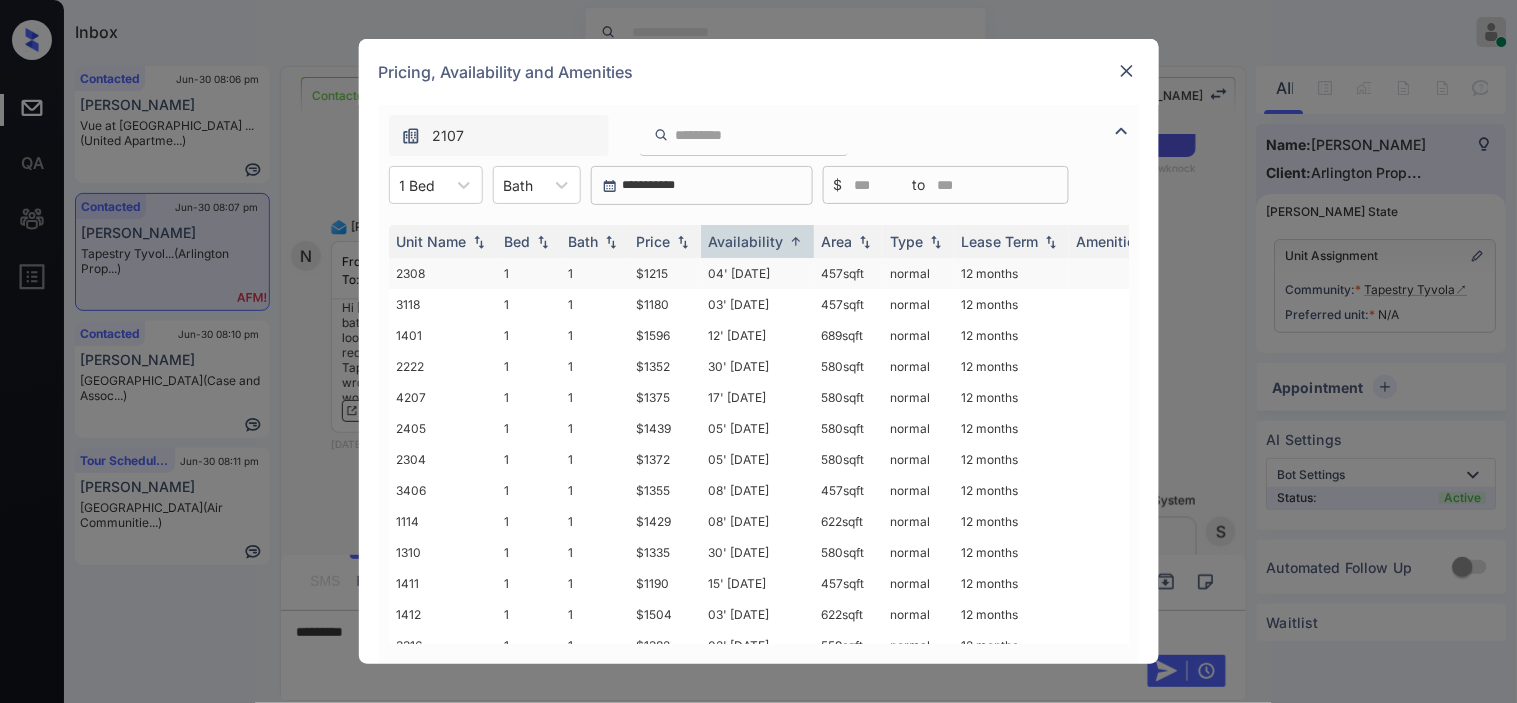 click on "$1215" at bounding box center (665, 273) 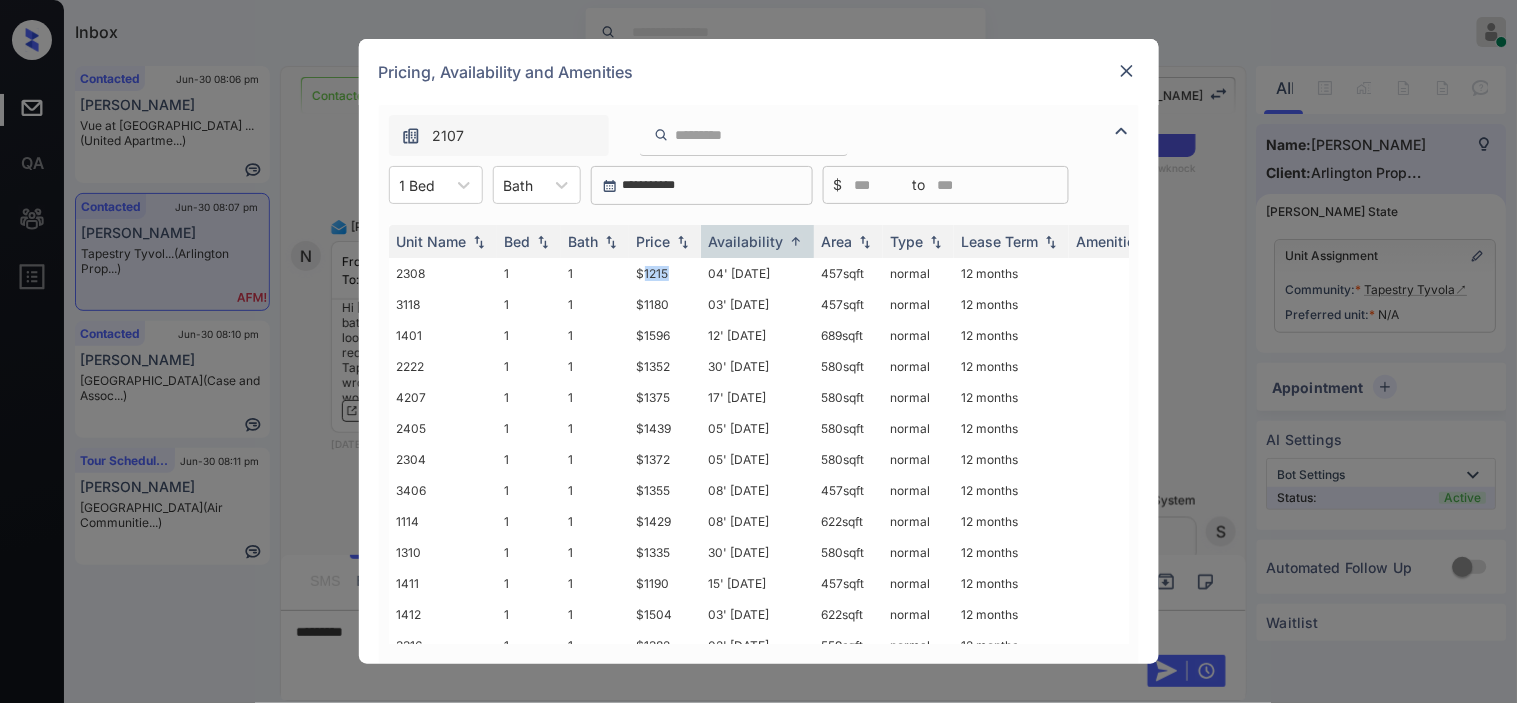 drag, startPoint x: 664, startPoint y: 268, endPoint x: 962, endPoint y: 8, distance: 395.47946 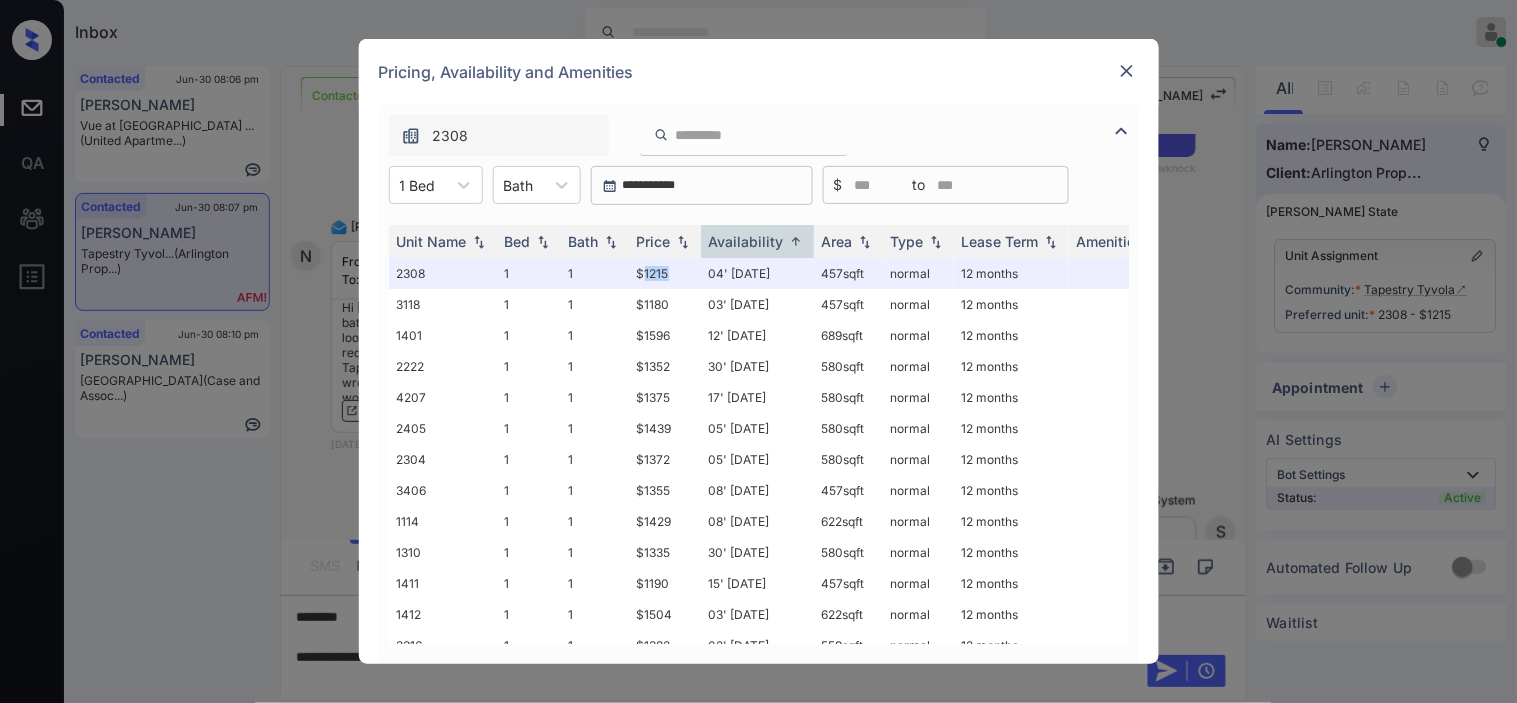 click at bounding box center [1127, 71] 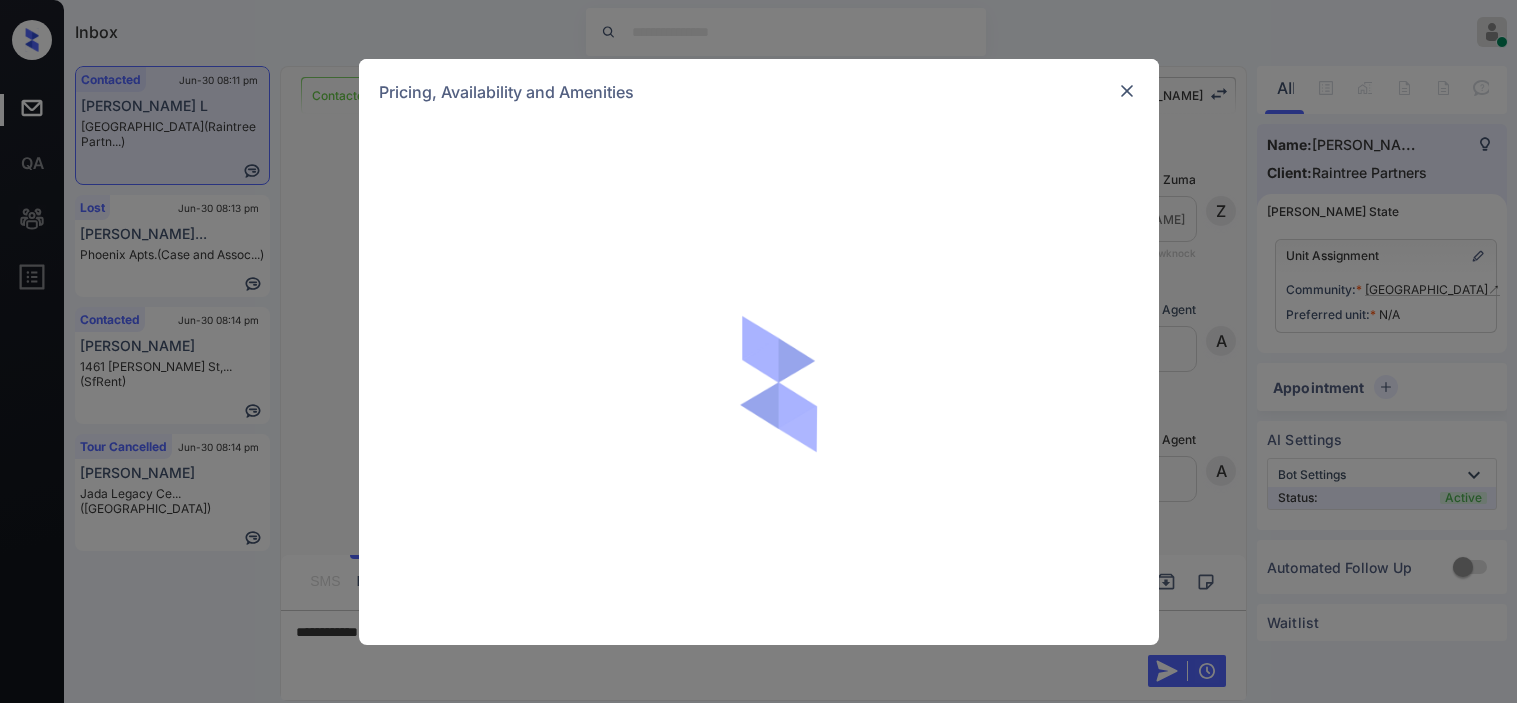 scroll, scrollTop: 0, scrollLeft: 0, axis: both 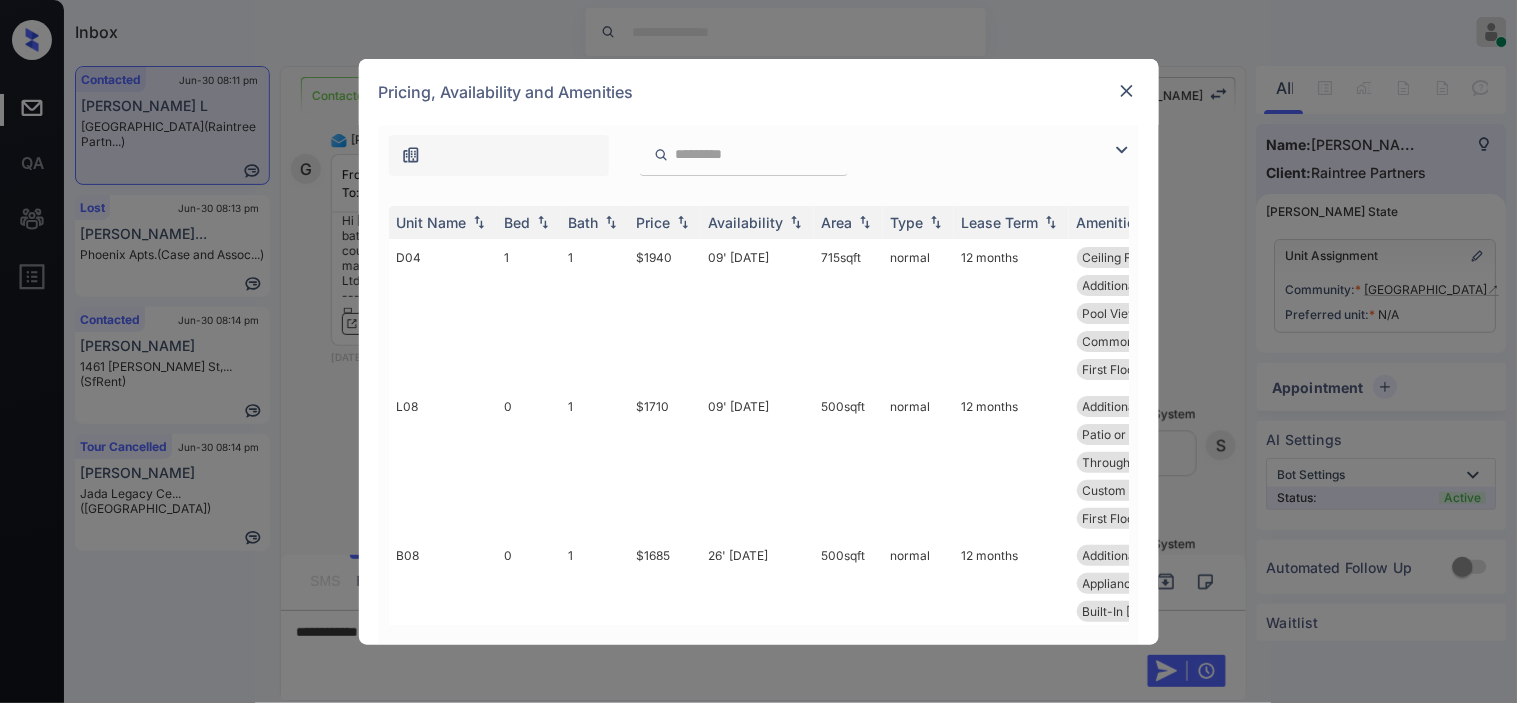 click at bounding box center (1122, 150) 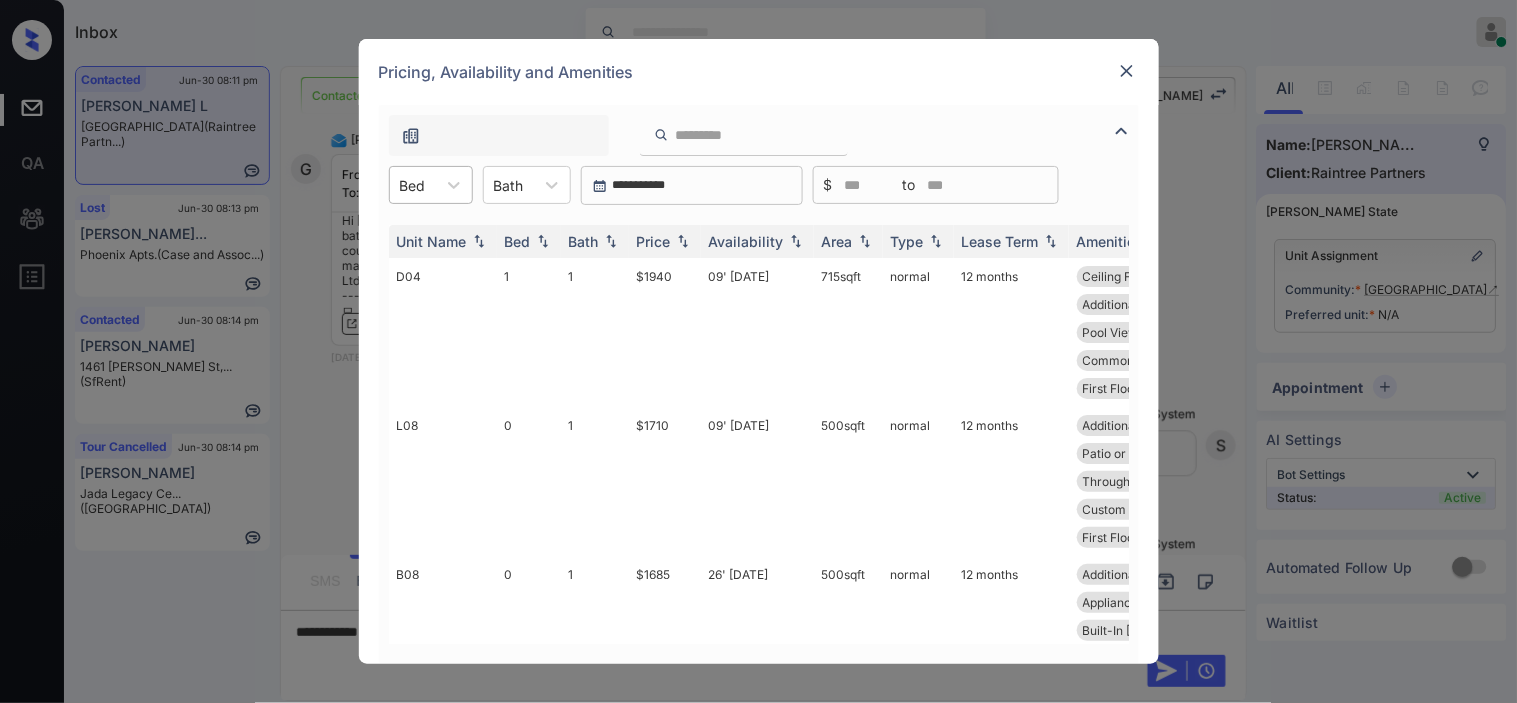 click on "Bed" at bounding box center [413, 185] 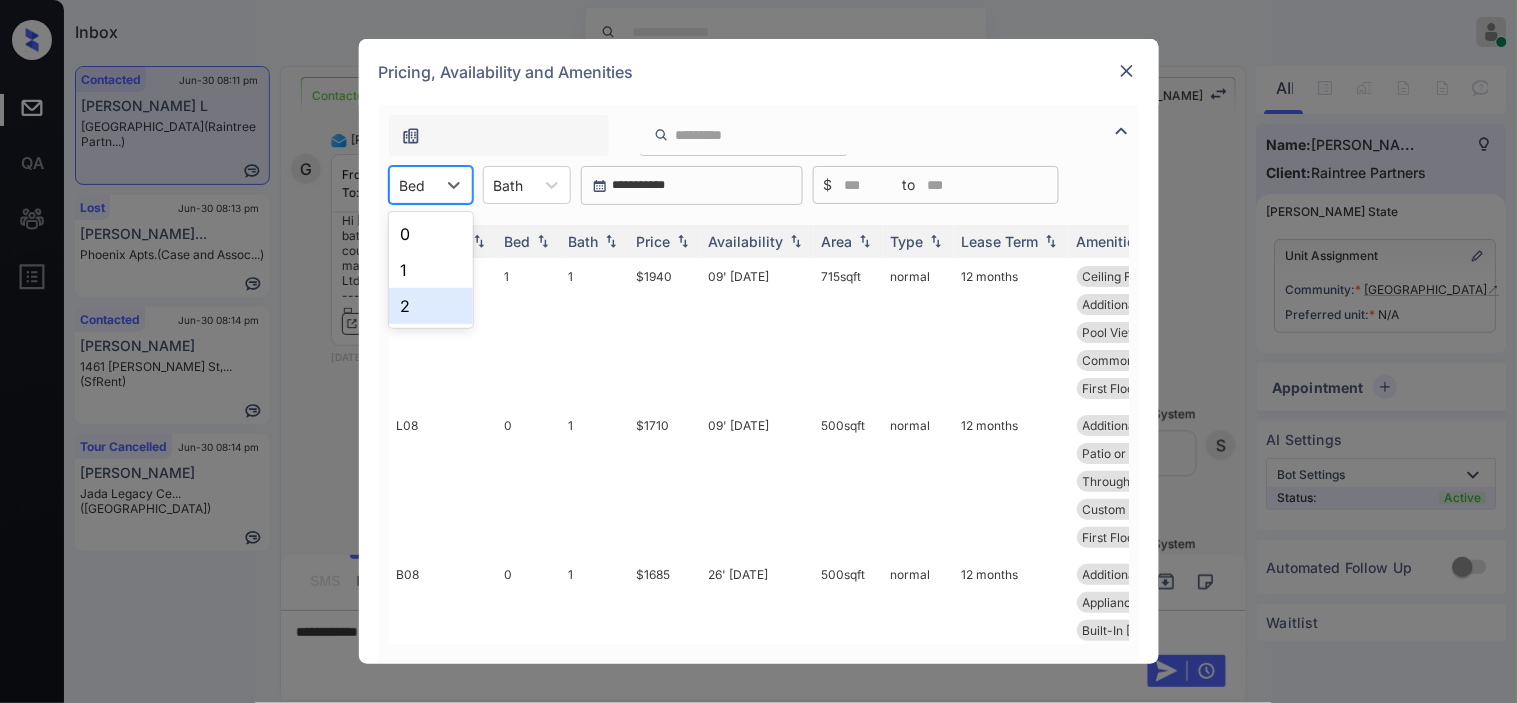 click on "2" at bounding box center [431, 306] 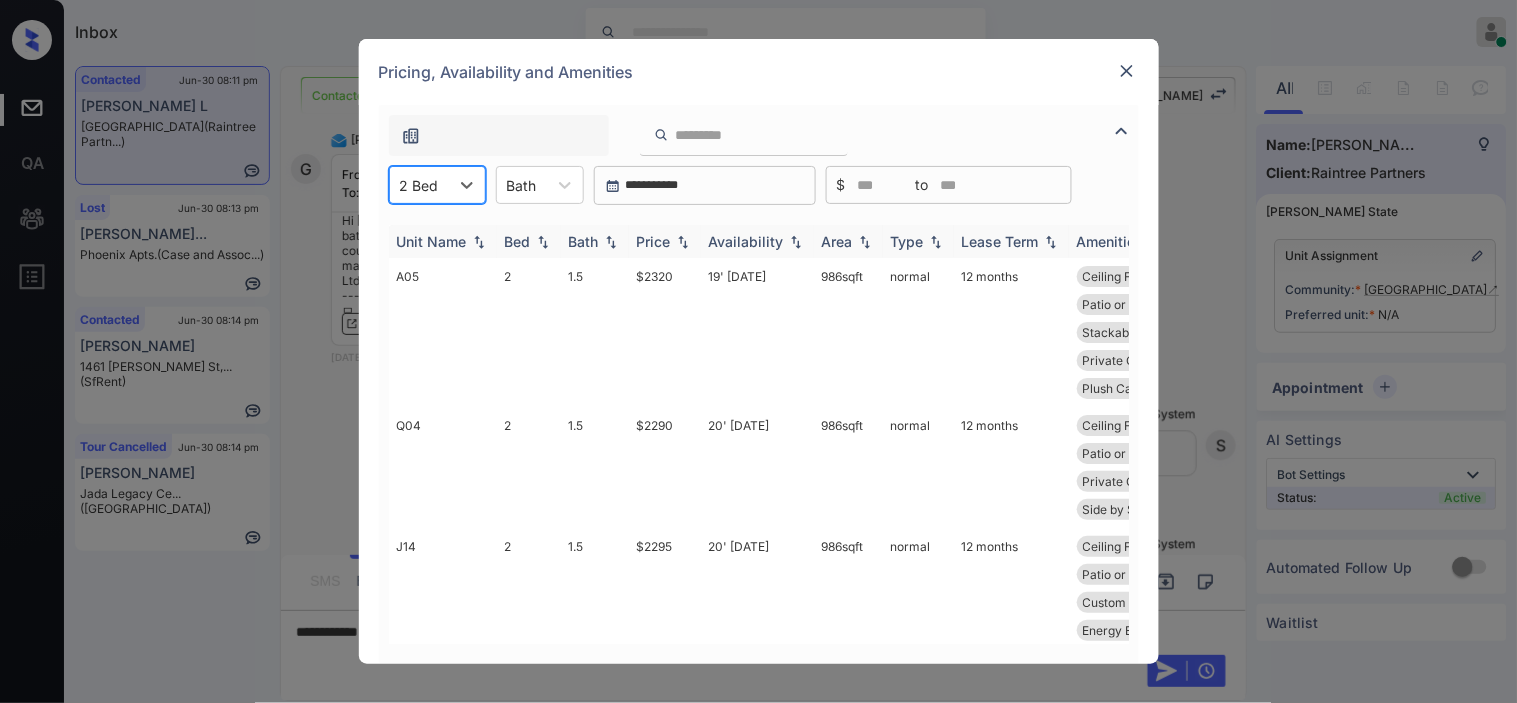 click at bounding box center [683, 242] 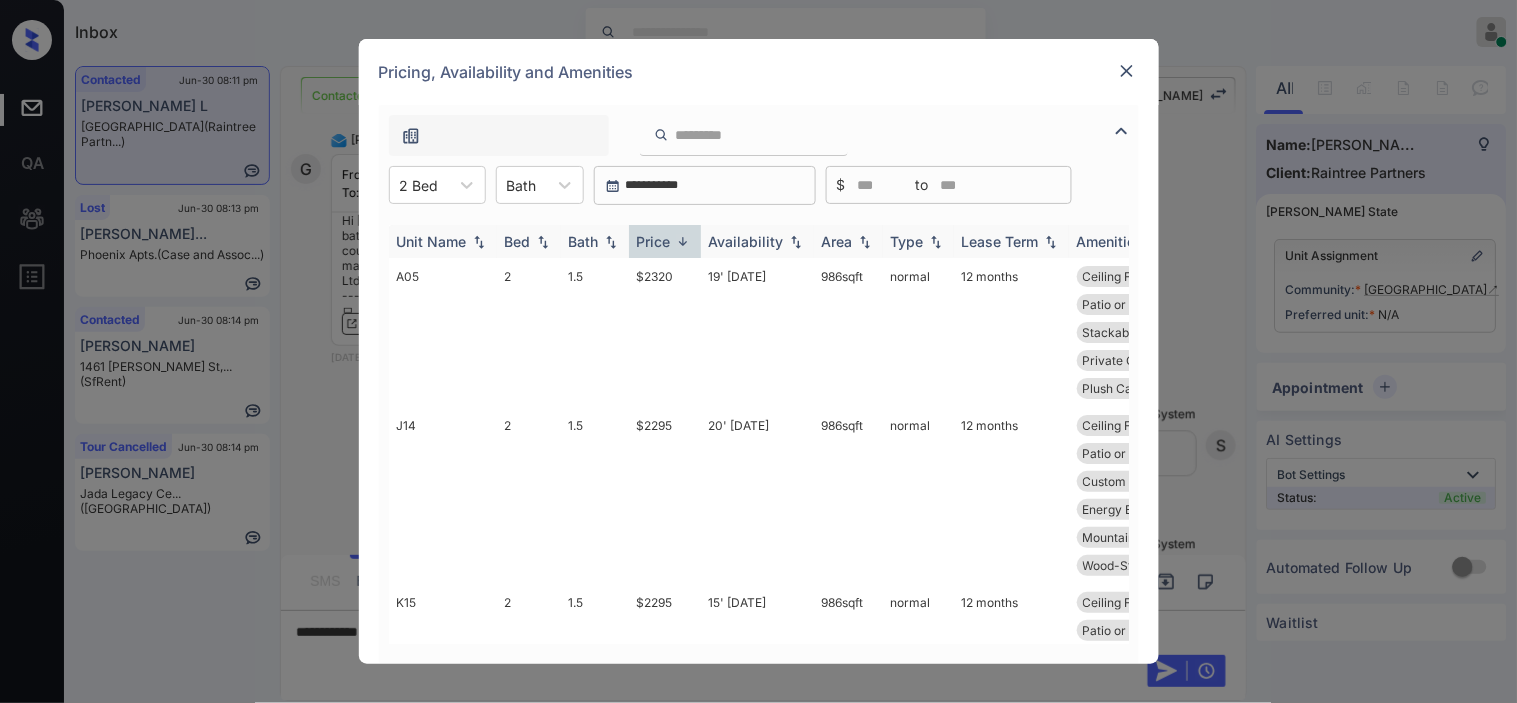click at bounding box center (683, 241) 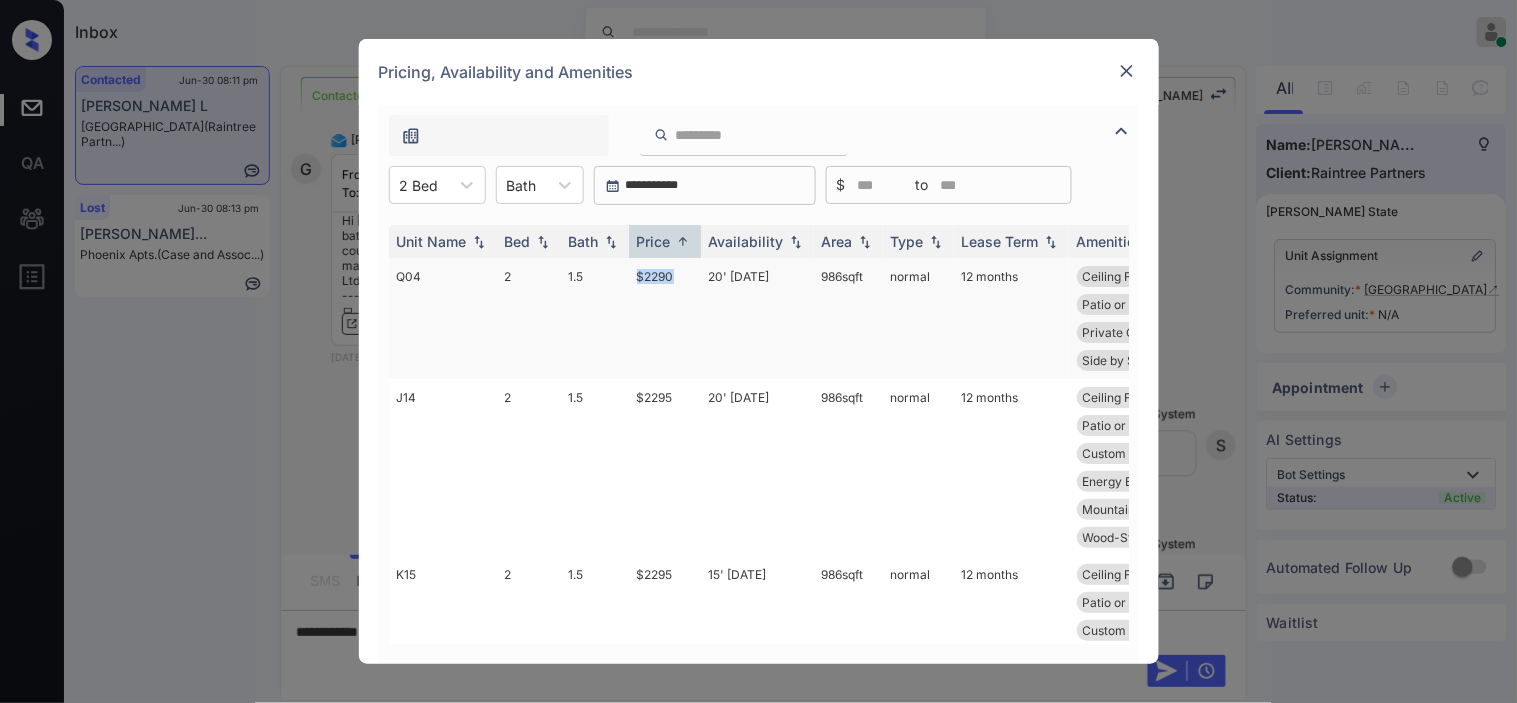 drag, startPoint x: 625, startPoint y: 282, endPoint x: 681, endPoint y: 285, distance: 56.0803 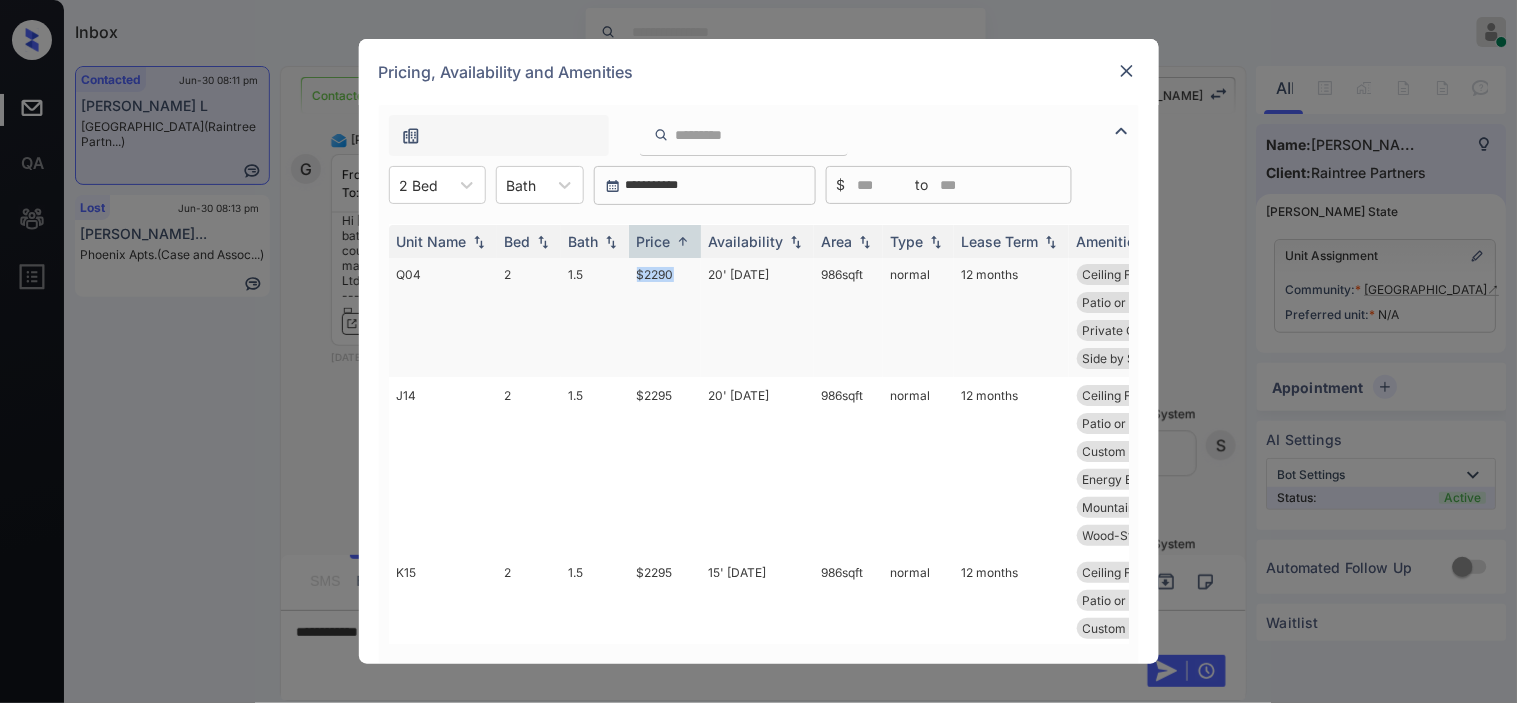 scroll, scrollTop: 0, scrollLeft: 0, axis: both 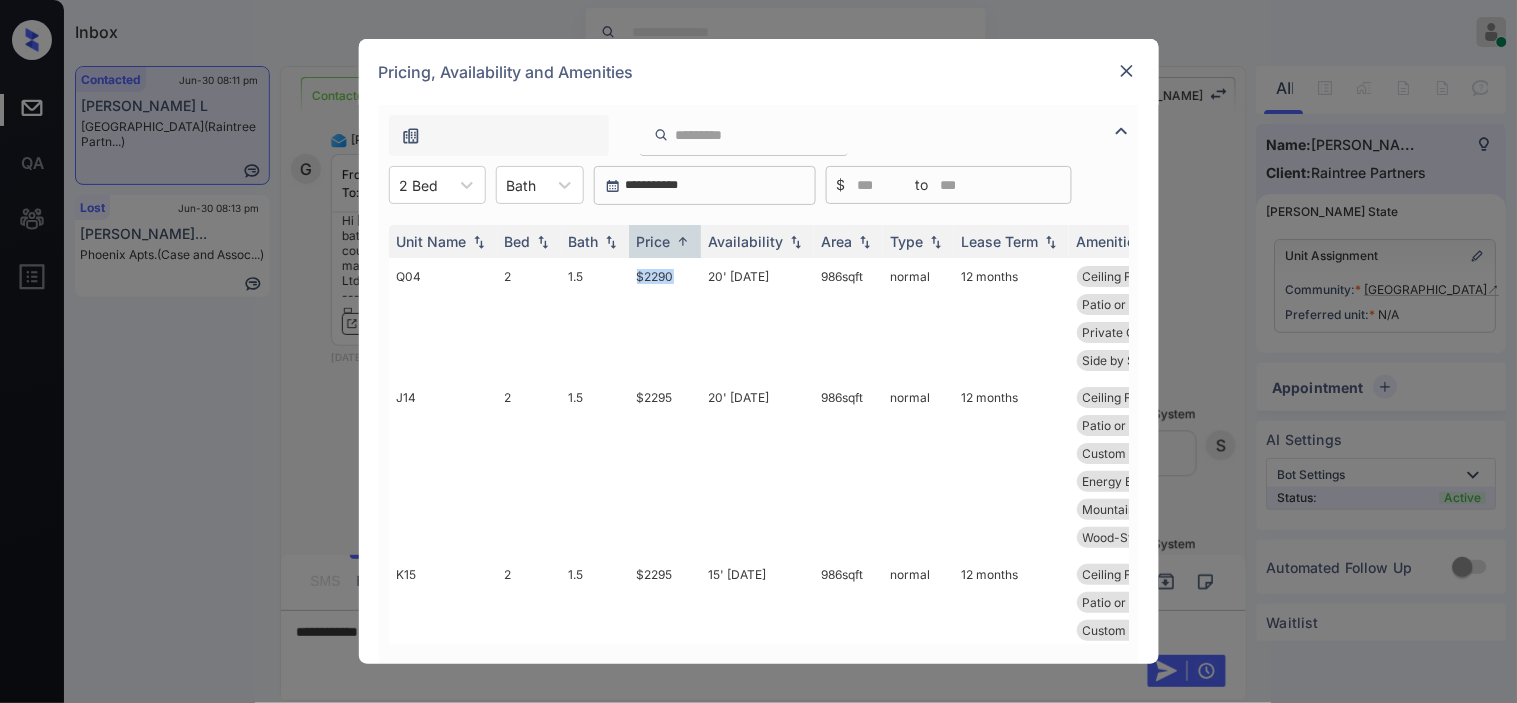 click at bounding box center [1127, 71] 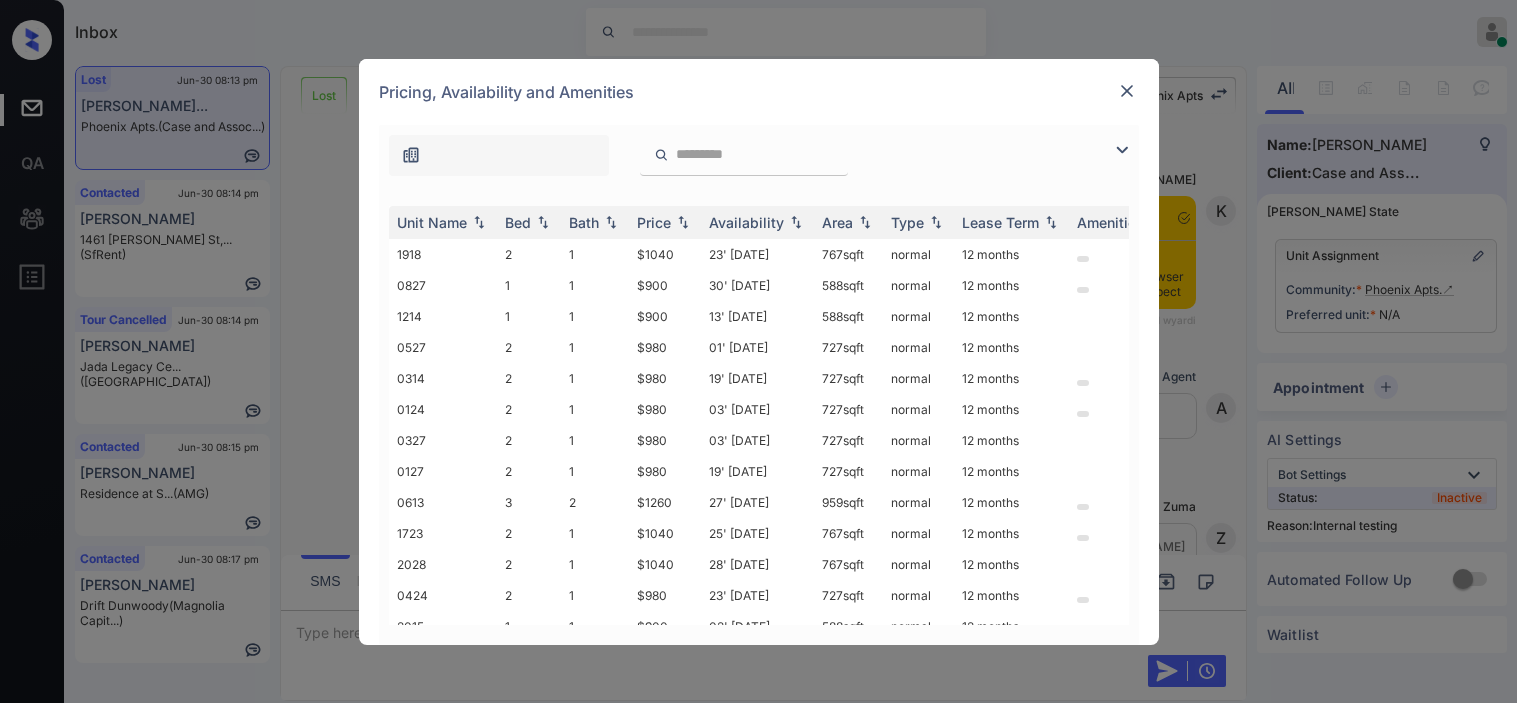 scroll, scrollTop: 0, scrollLeft: 0, axis: both 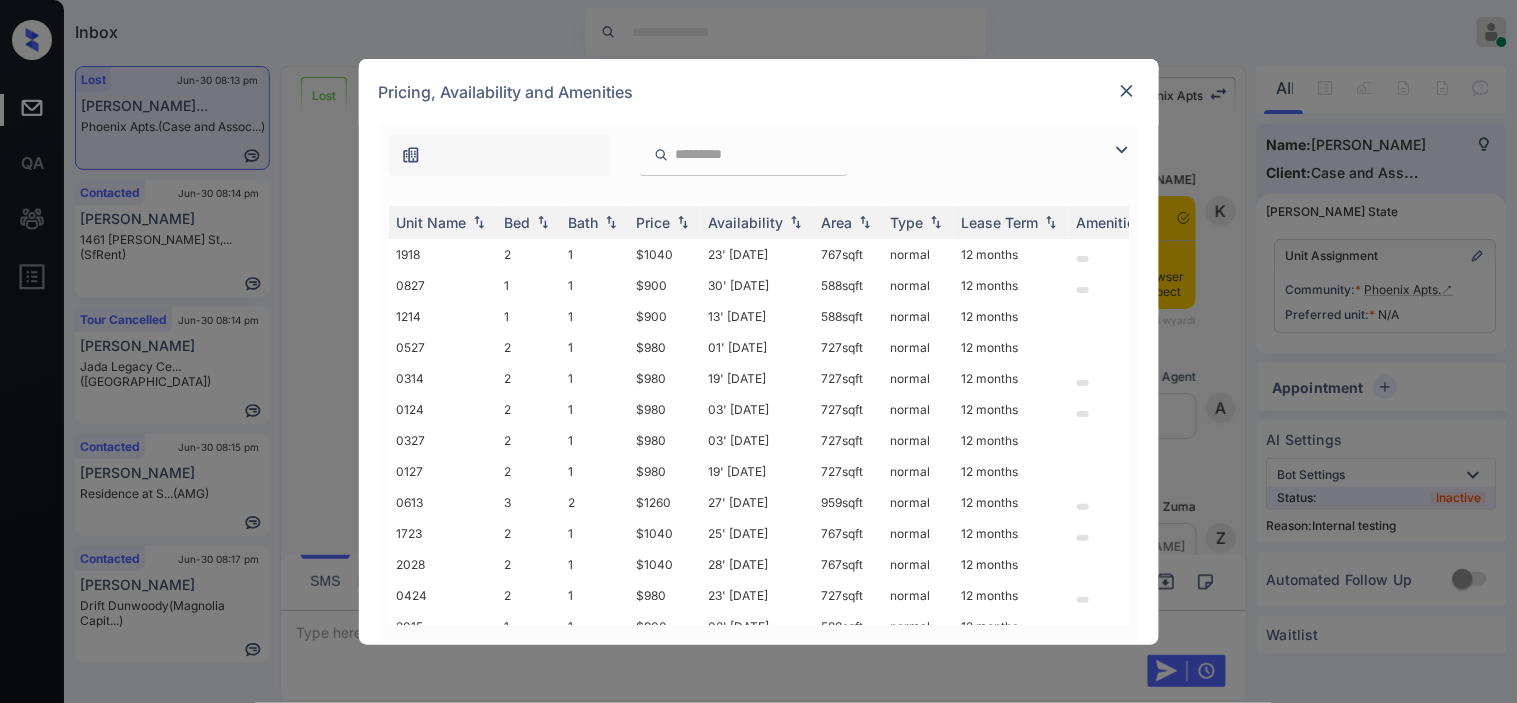 click at bounding box center (1122, 150) 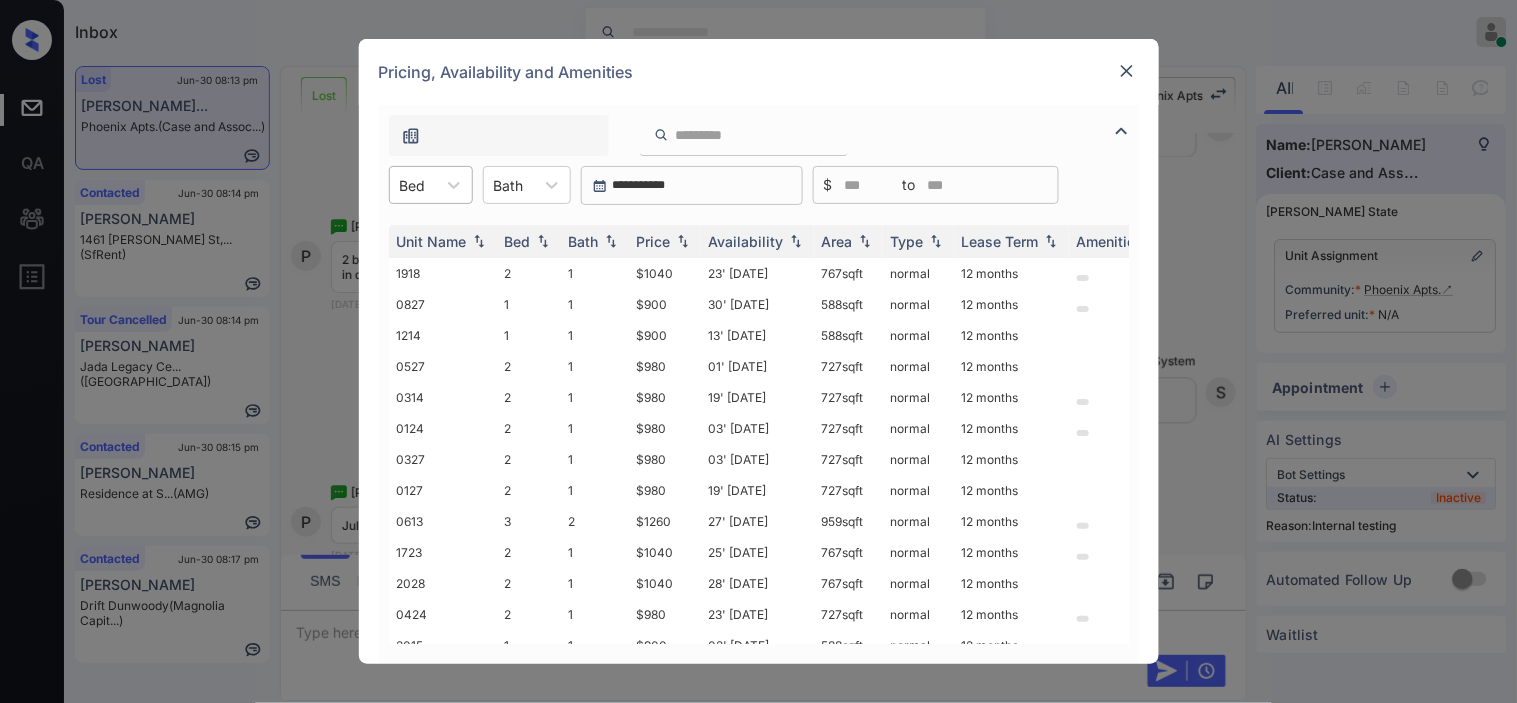 click on "Bed" at bounding box center (413, 185) 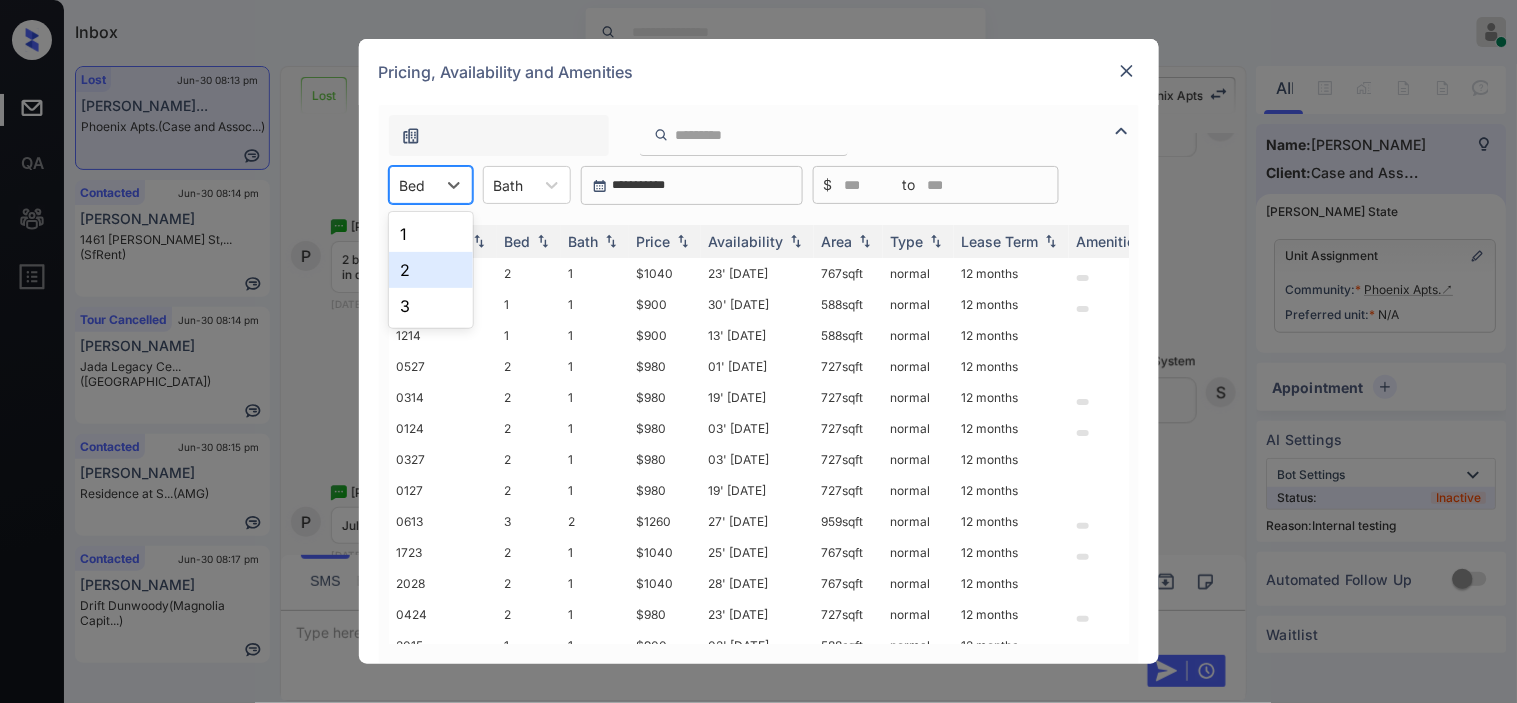 click on "2" at bounding box center (431, 270) 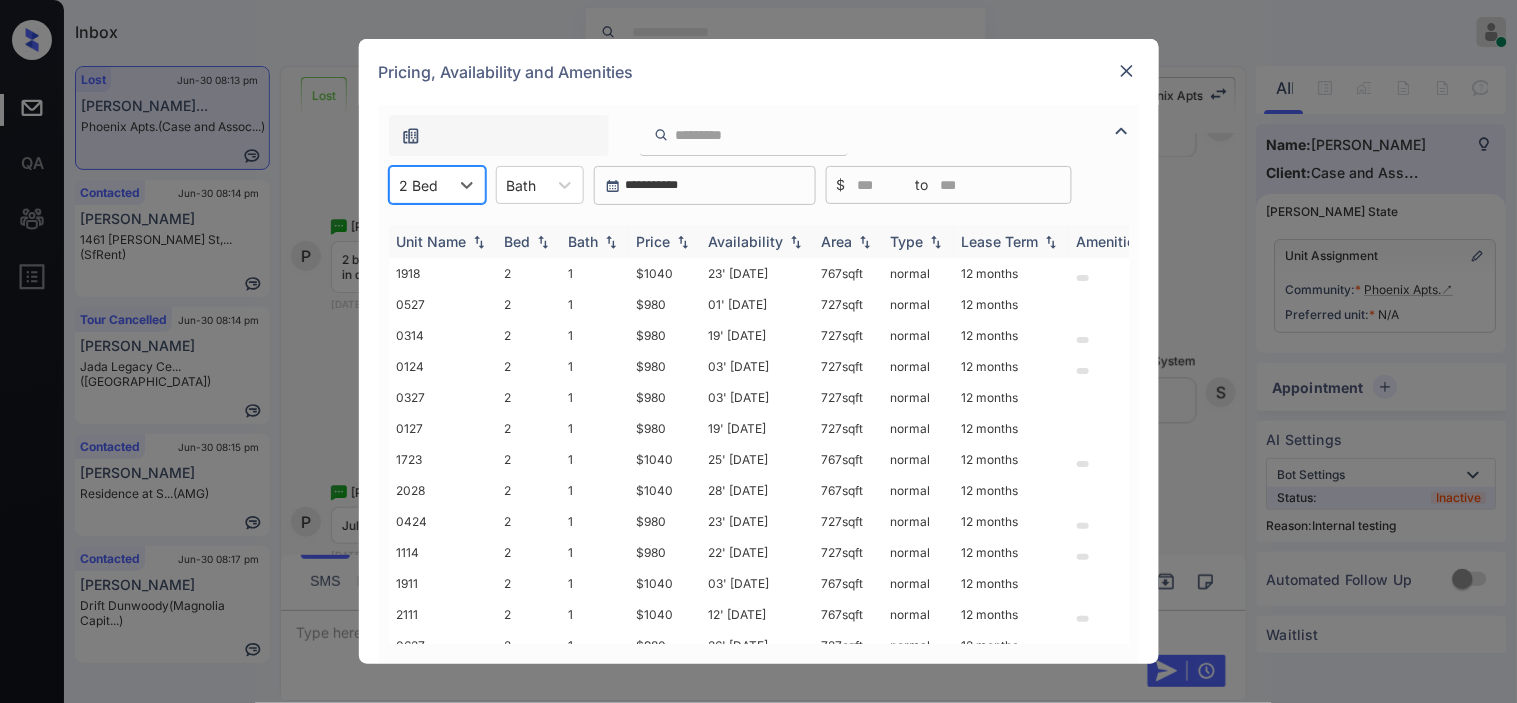 click at bounding box center (683, 242) 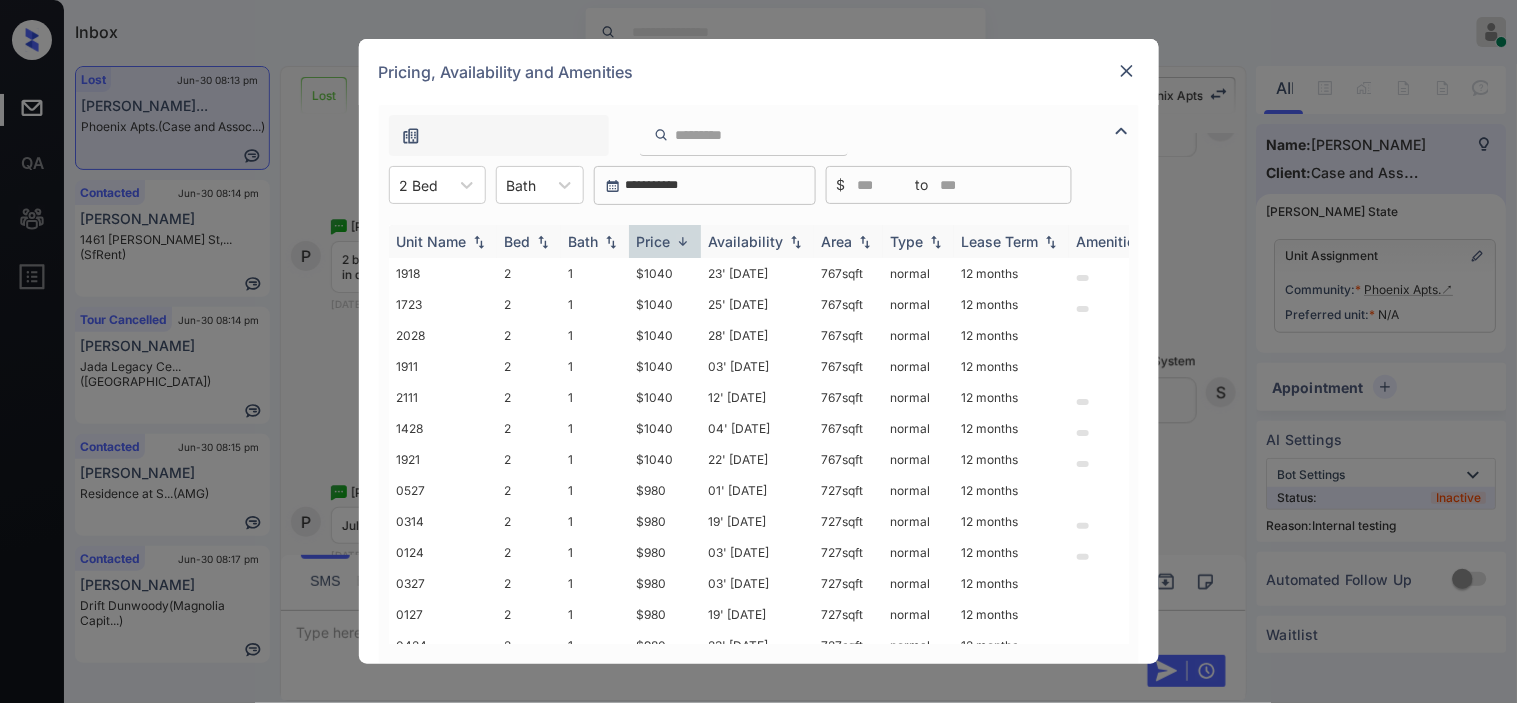 click at bounding box center (683, 241) 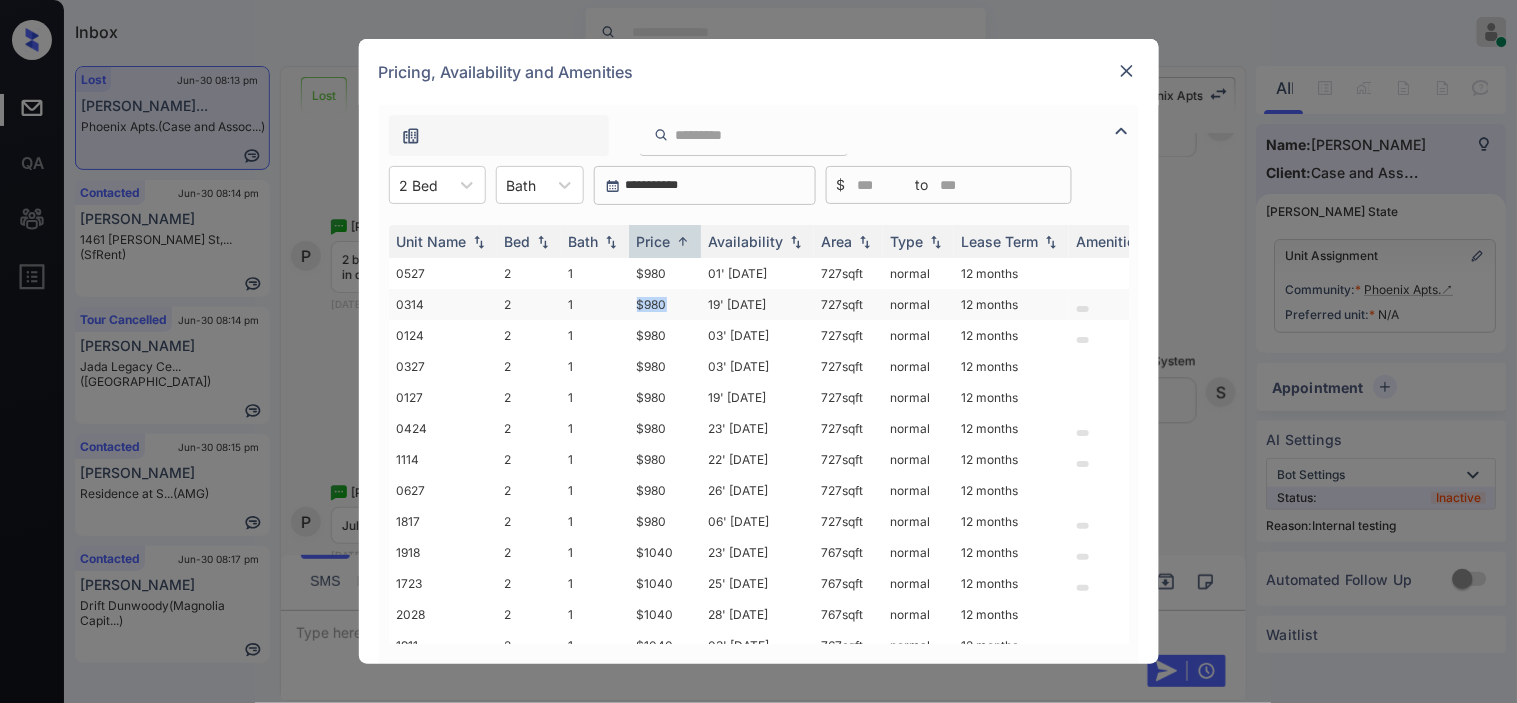 drag, startPoint x: 623, startPoint y: 300, endPoint x: 676, endPoint y: 304, distance: 53.15073 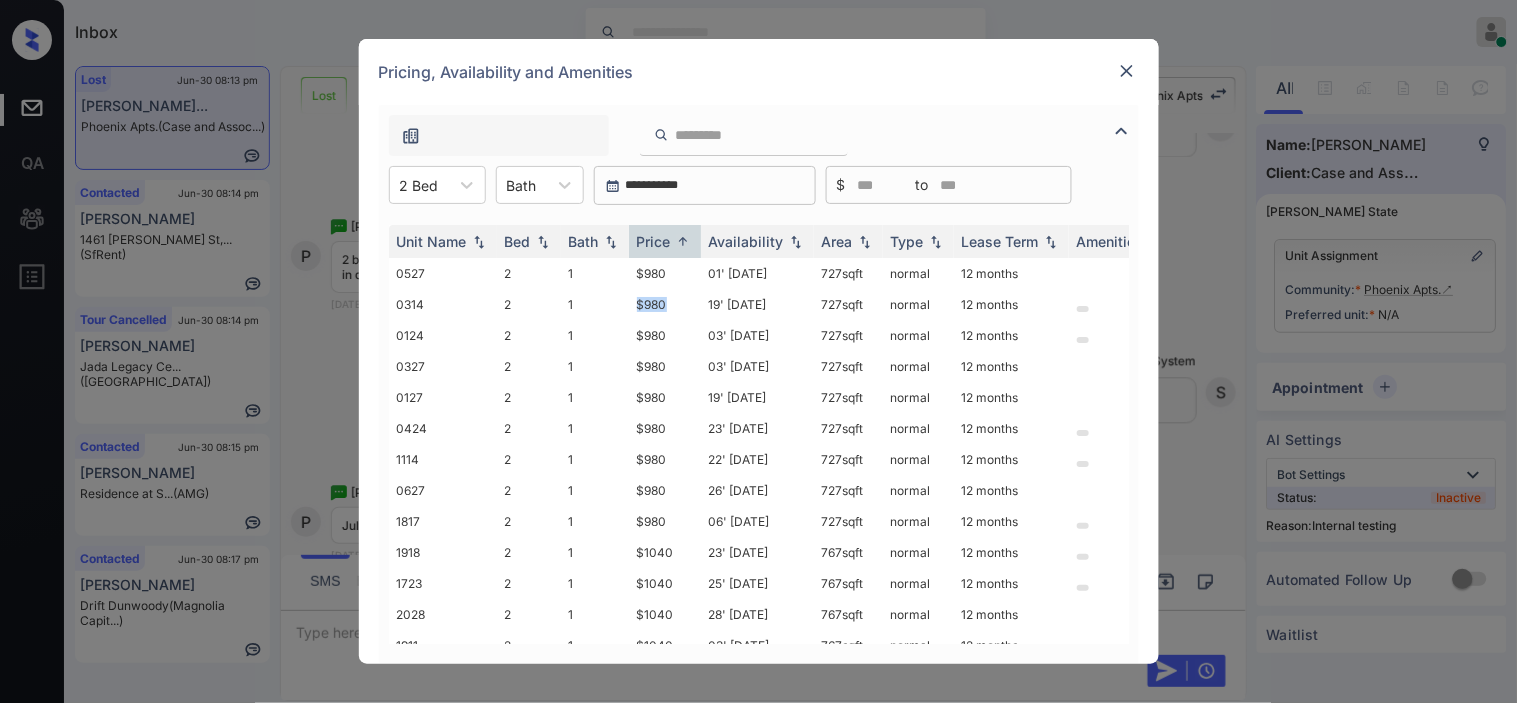 copy on "$980" 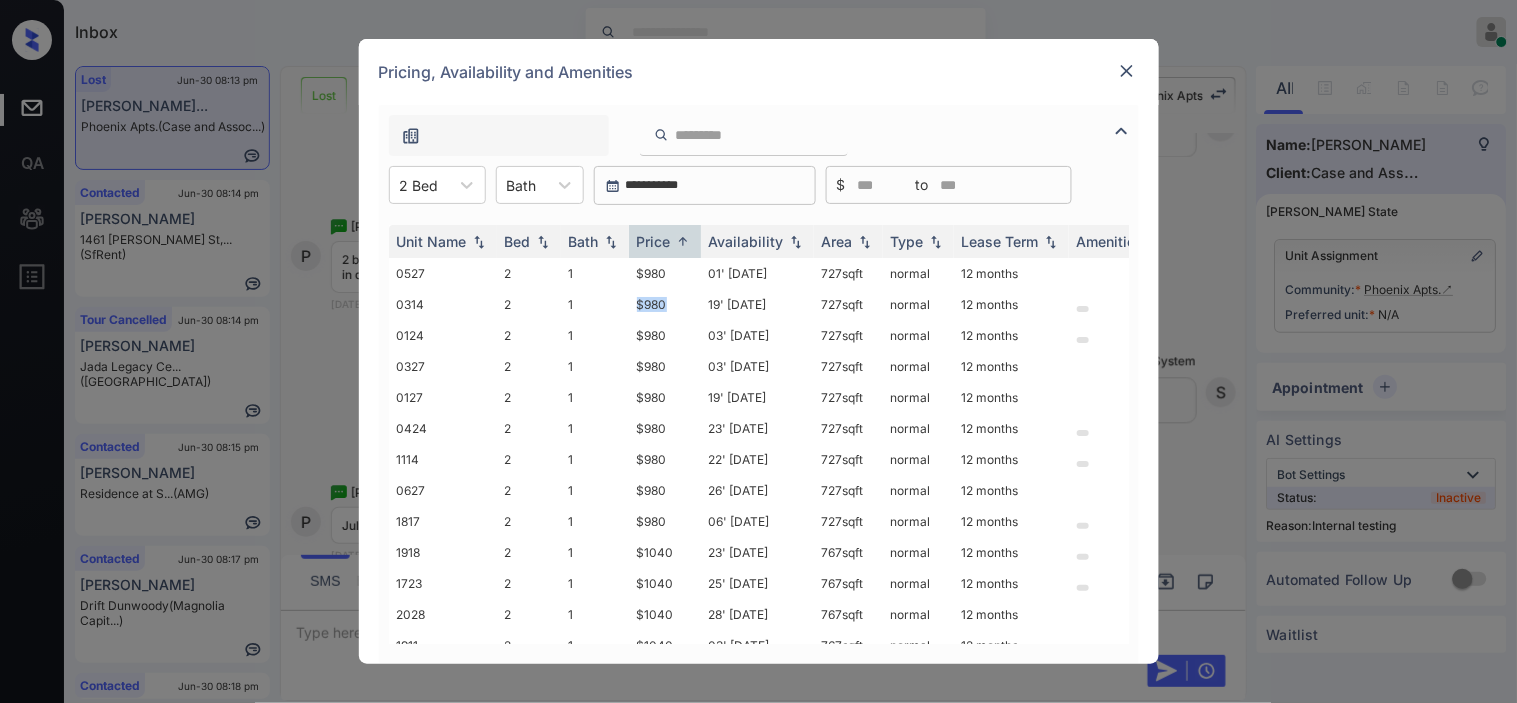 click at bounding box center (1127, 71) 